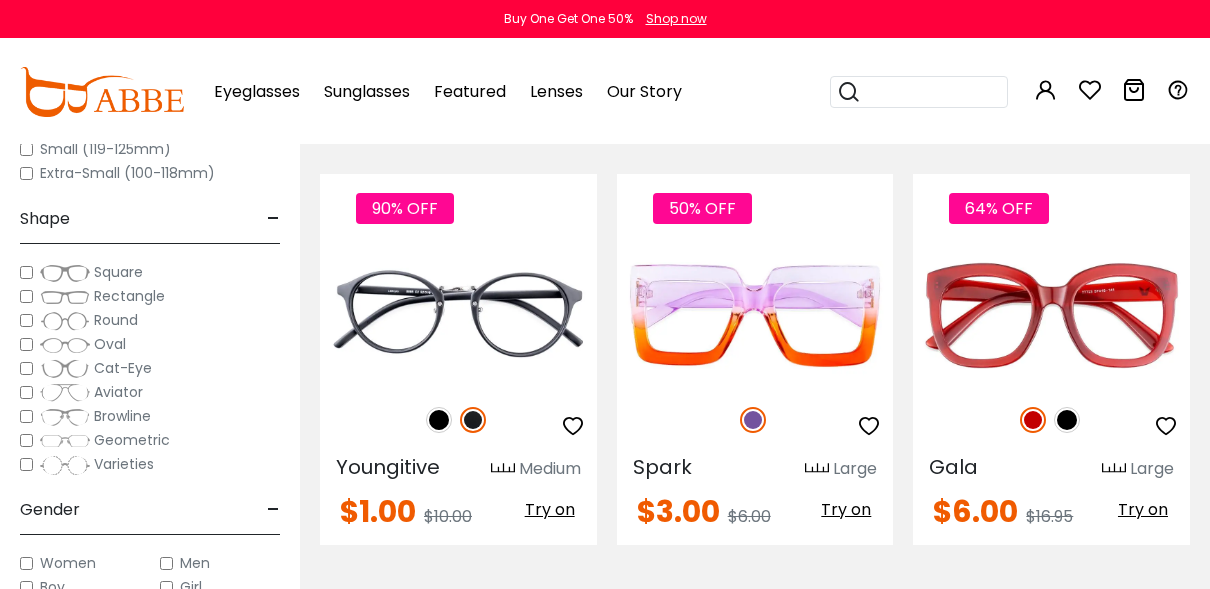 scroll, scrollTop: 416, scrollLeft: 0, axis: vertical 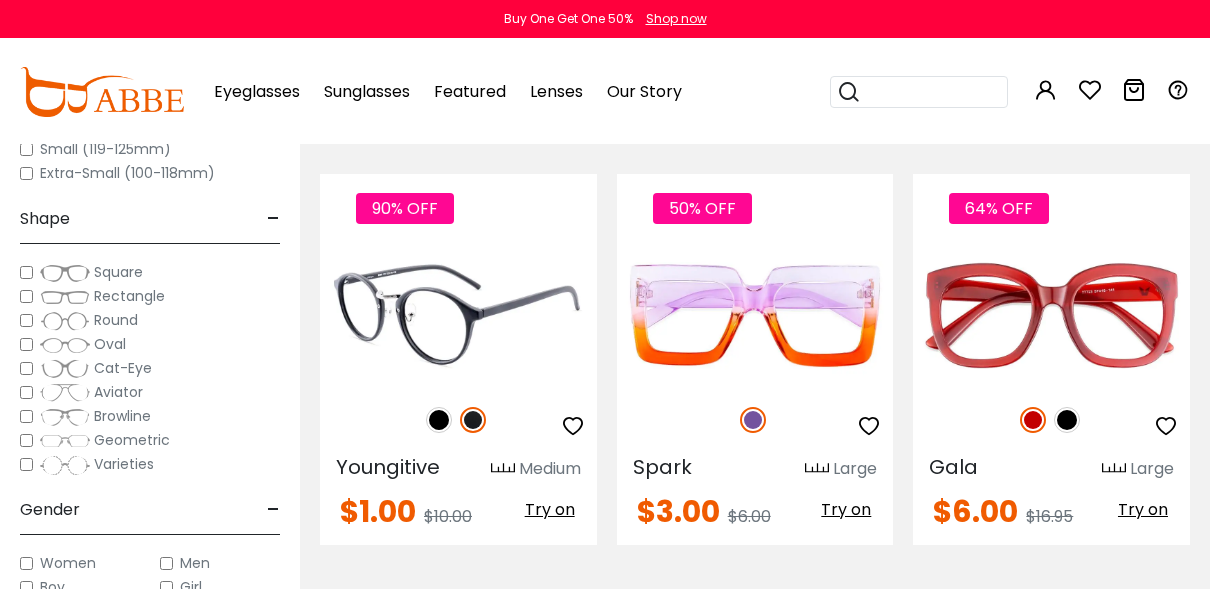 click on "Youngitive" at bounding box center [388, 467] 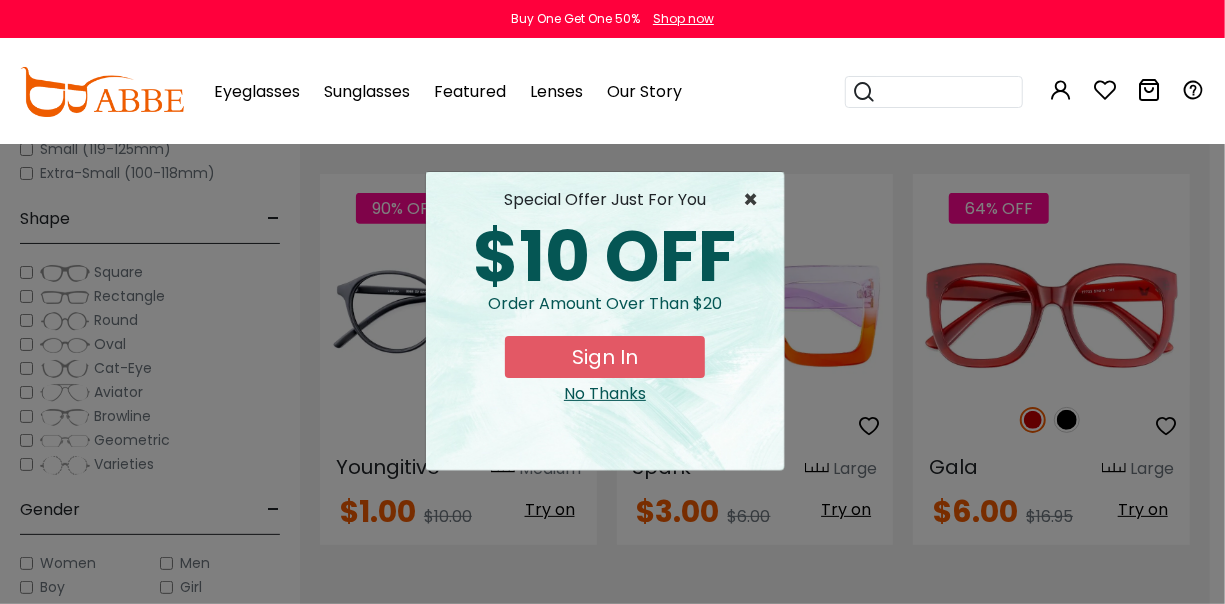 click on "×" at bounding box center [755, 200] 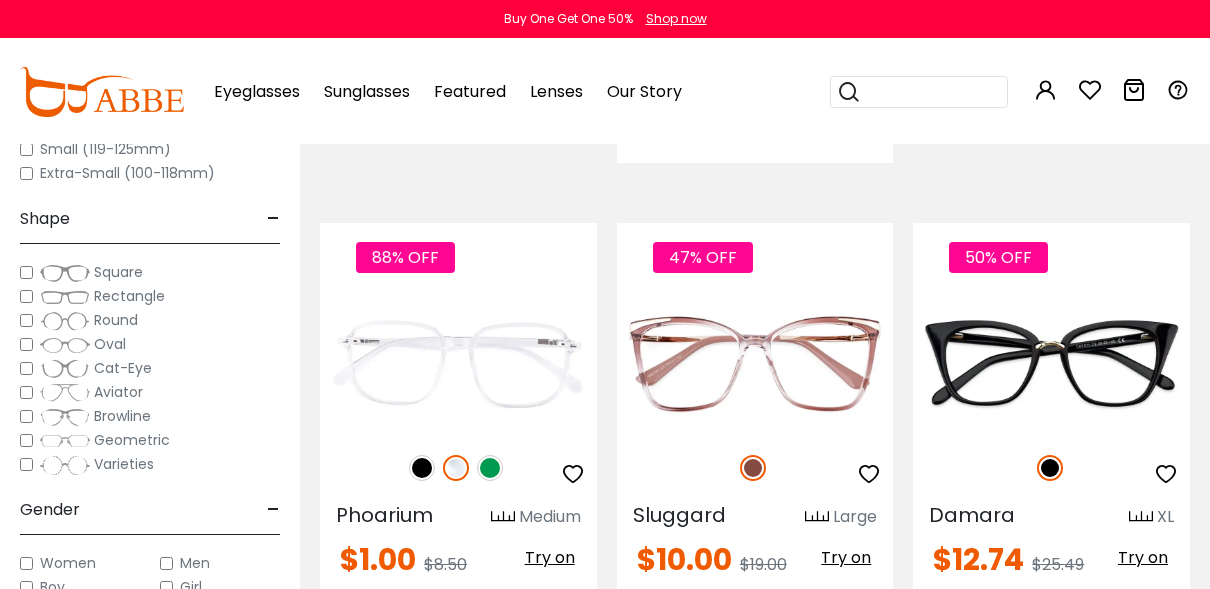 scroll, scrollTop: 1336, scrollLeft: 0, axis: vertical 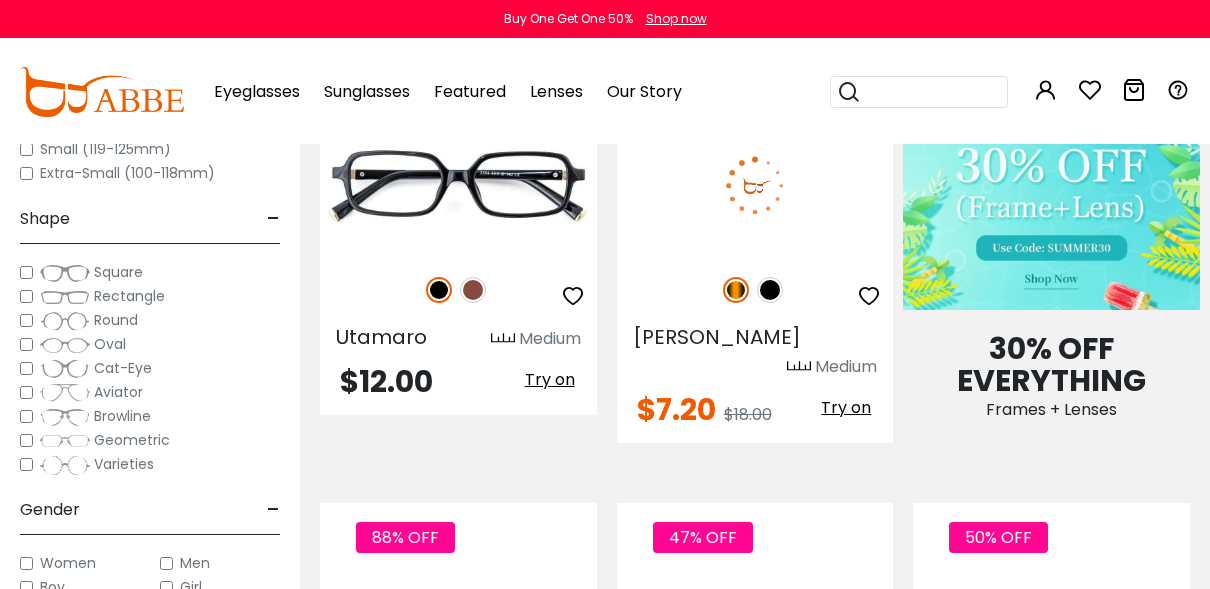 drag, startPoint x: 1209, startPoint y: 10, endPoint x: 732, endPoint y: 293, distance: 554.63324 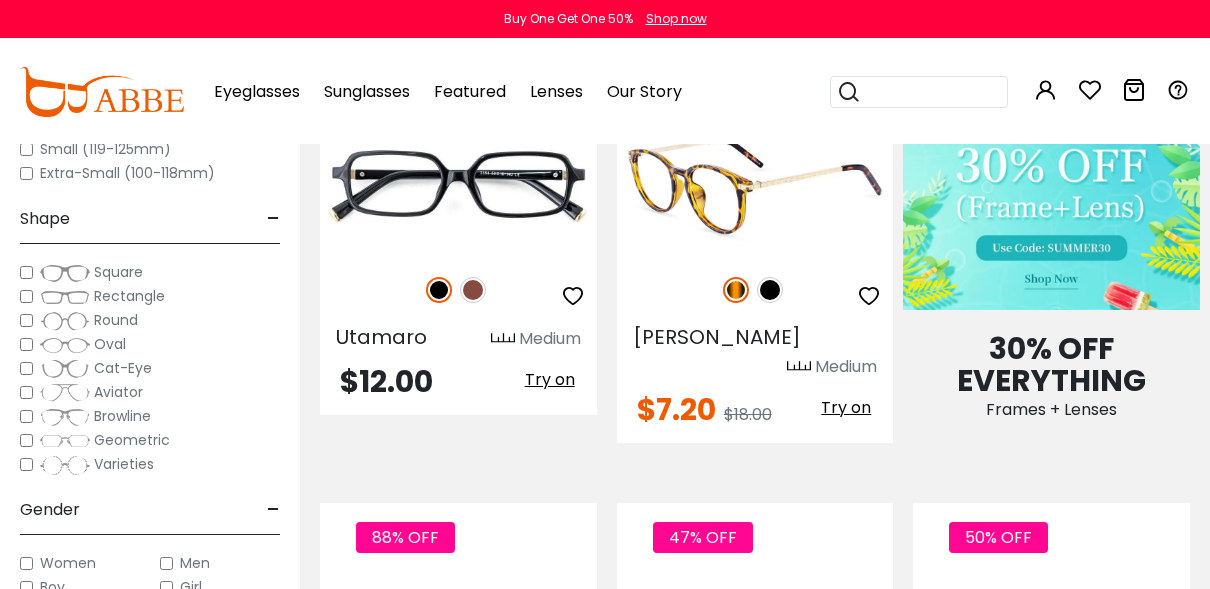 click at bounding box center (736, 290) 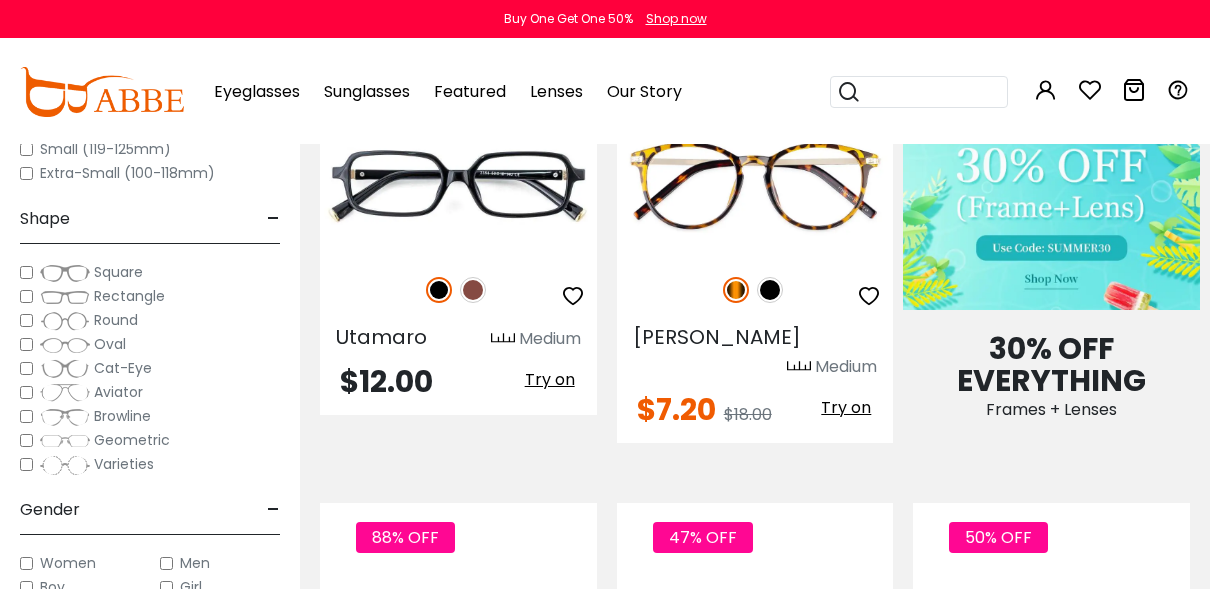 drag, startPoint x: 735, startPoint y: 292, endPoint x: 666, endPoint y: 427, distance: 151.61134 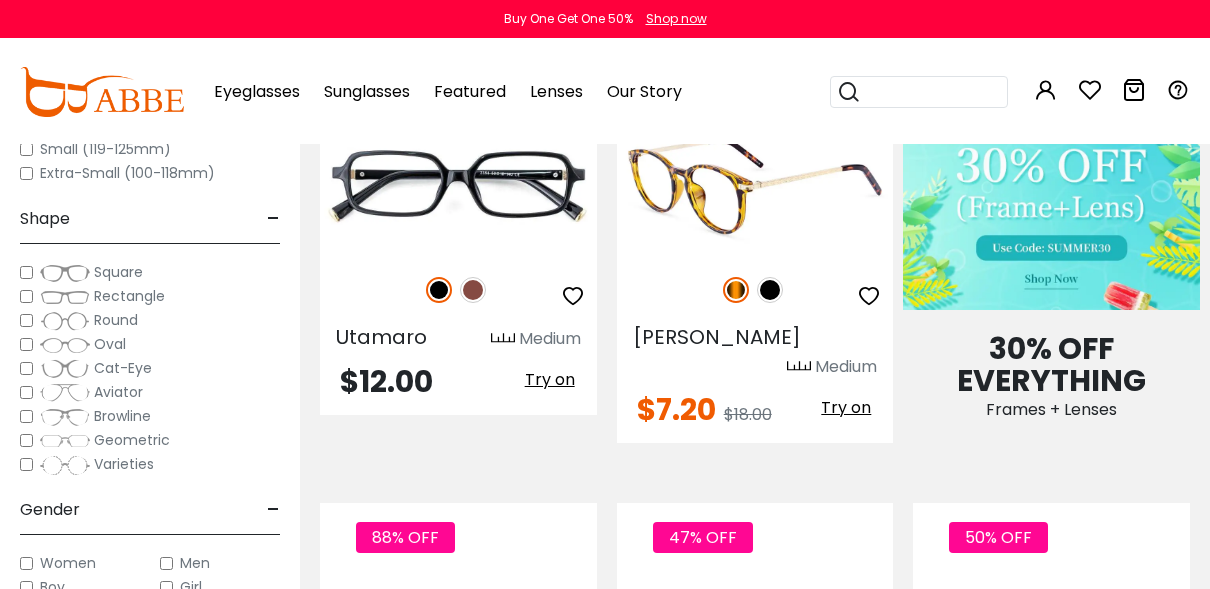 click on "[PERSON_NAME]" at bounding box center [717, 337] 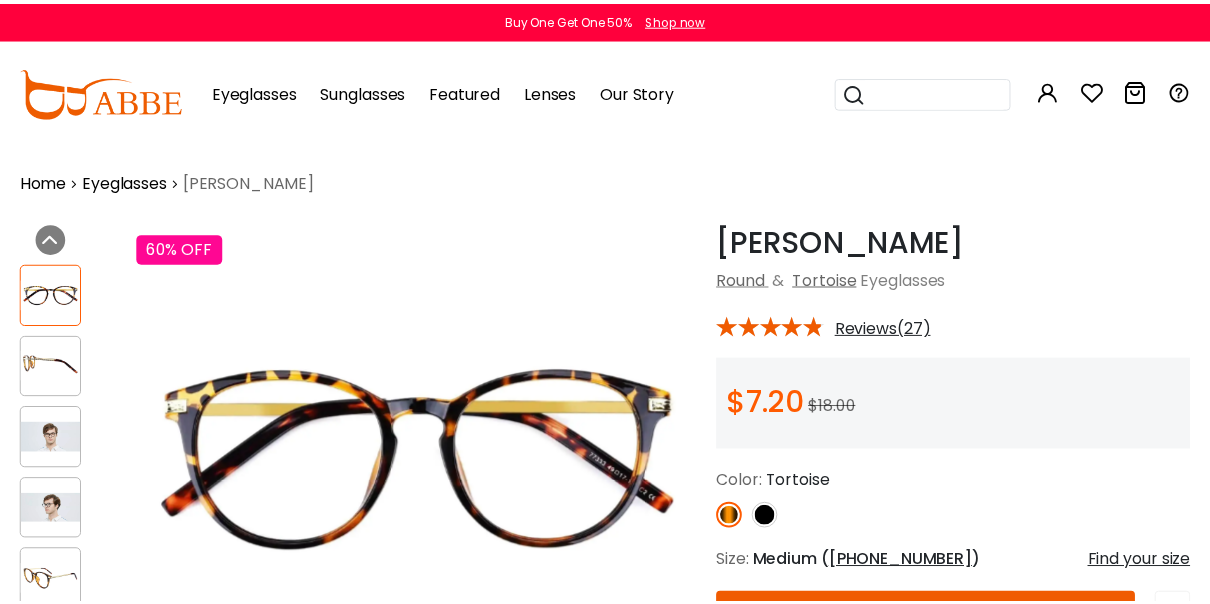 scroll, scrollTop: 0, scrollLeft: 0, axis: both 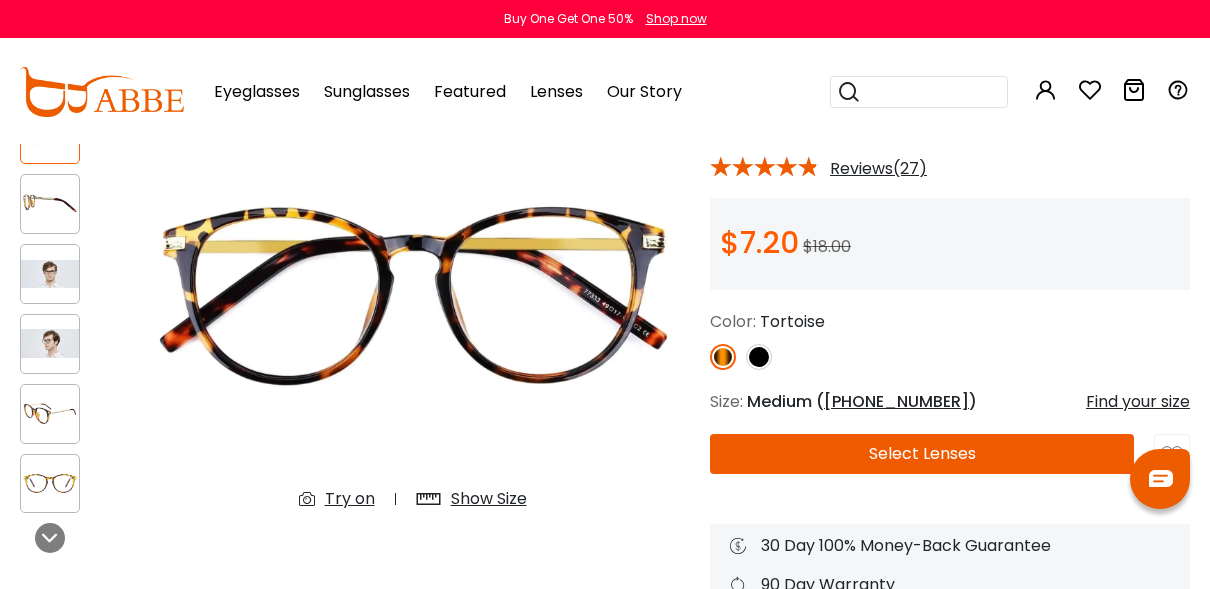 type on "**********" 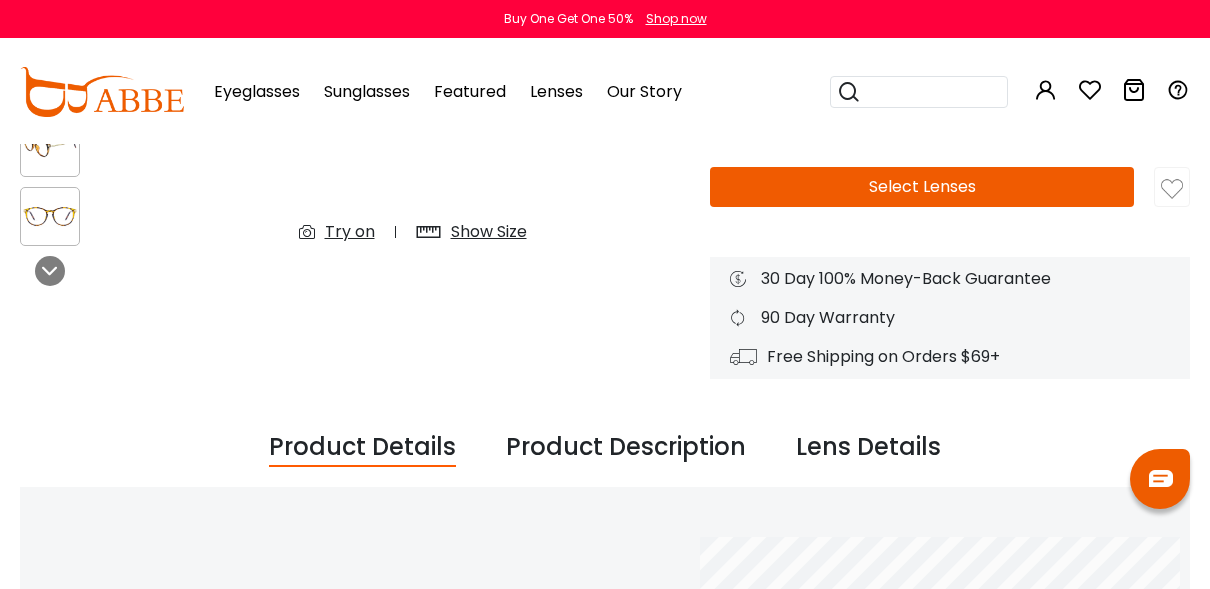 scroll, scrollTop: 0, scrollLeft: 0, axis: both 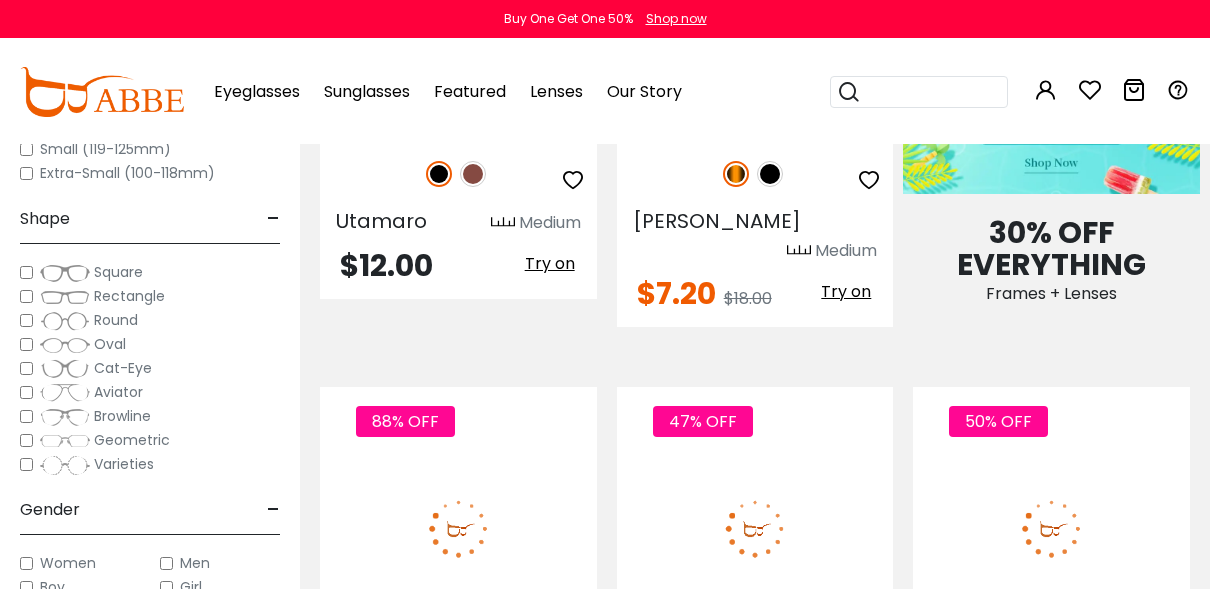 type on "**********" 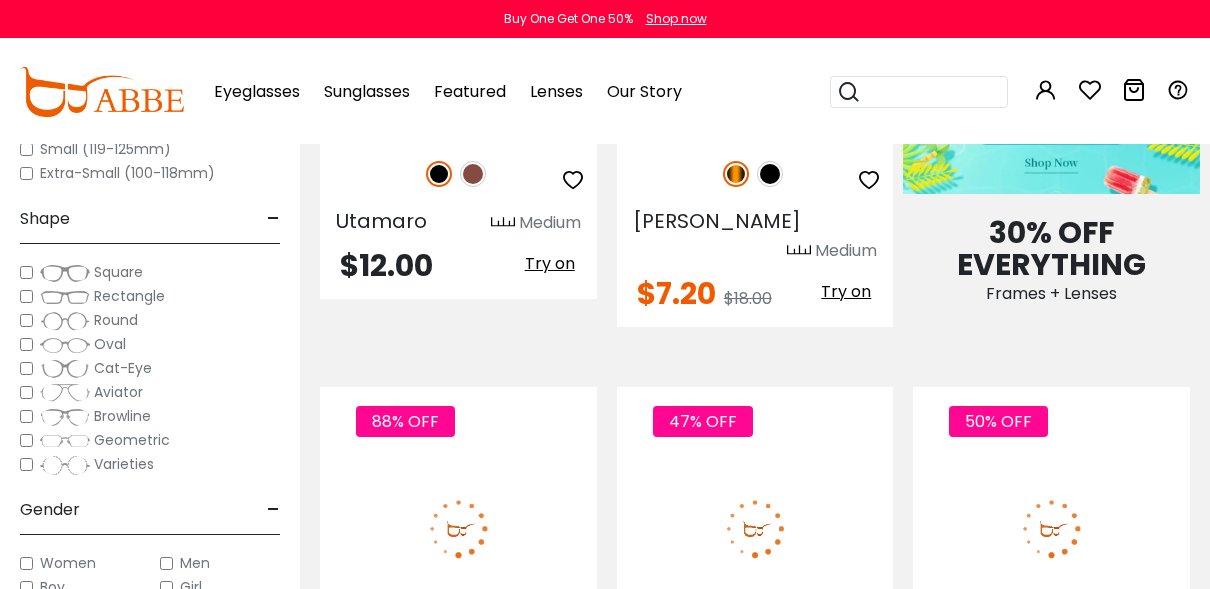 click on "Sort by:
Relevance
Relevance
New Arrivals
Best Sellers Prices High To Low $1.00" at bounding box center [755, 4337] 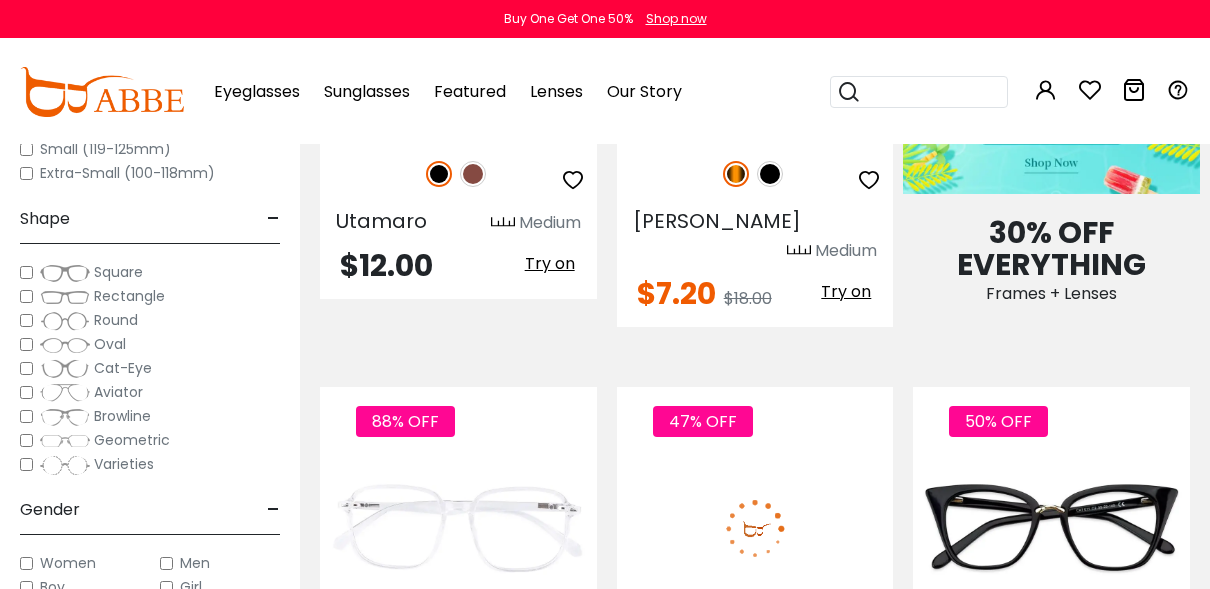 drag, startPoint x: 1205, startPoint y: 574, endPoint x: 849, endPoint y: 537, distance: 357.9176 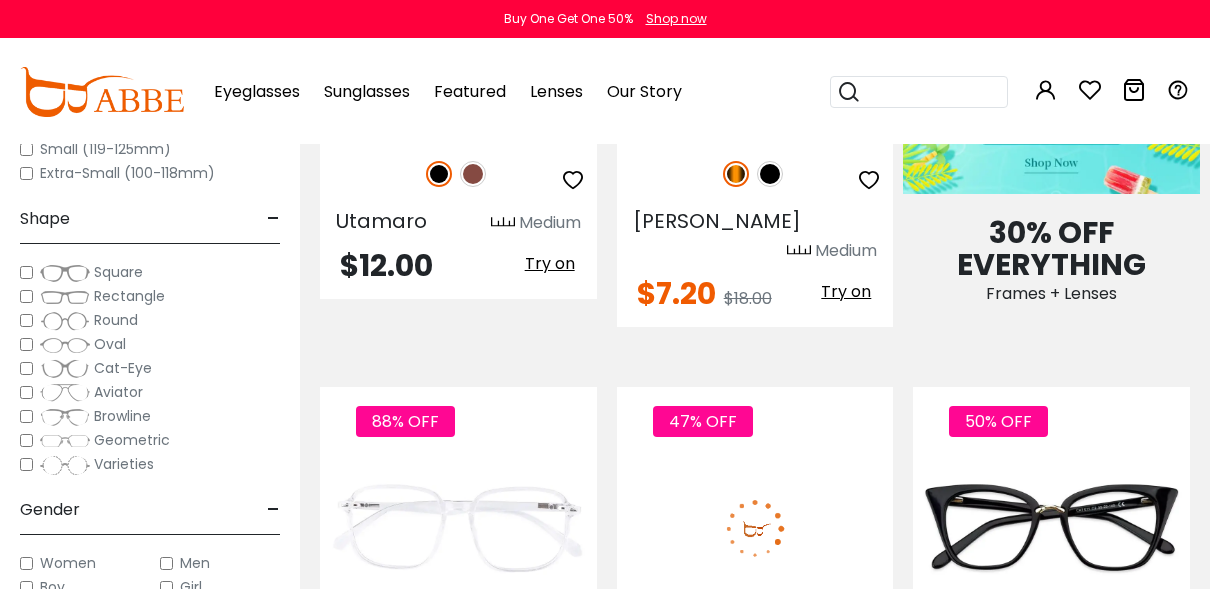 click at bounding box center [755, 528] 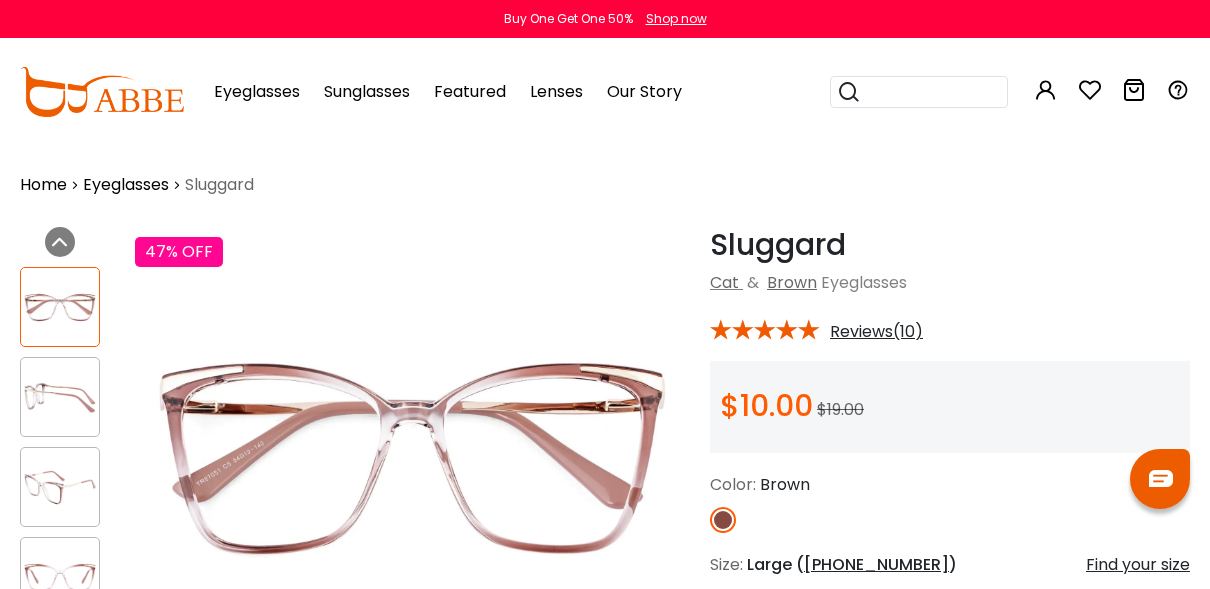 scroll, scrollTop: 0, scrollLeft: 0, axis: both 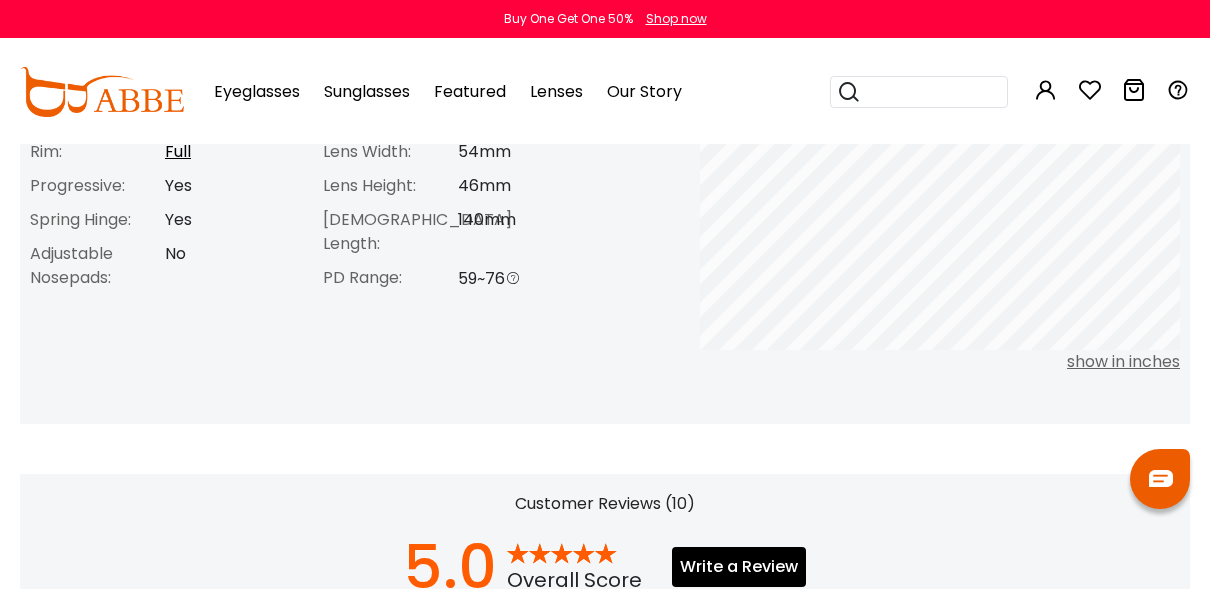 drag, startPoint x: 1221, startPoint y: 429, endPoint x: 1207, endPoint y: 6, distance: 423.23163 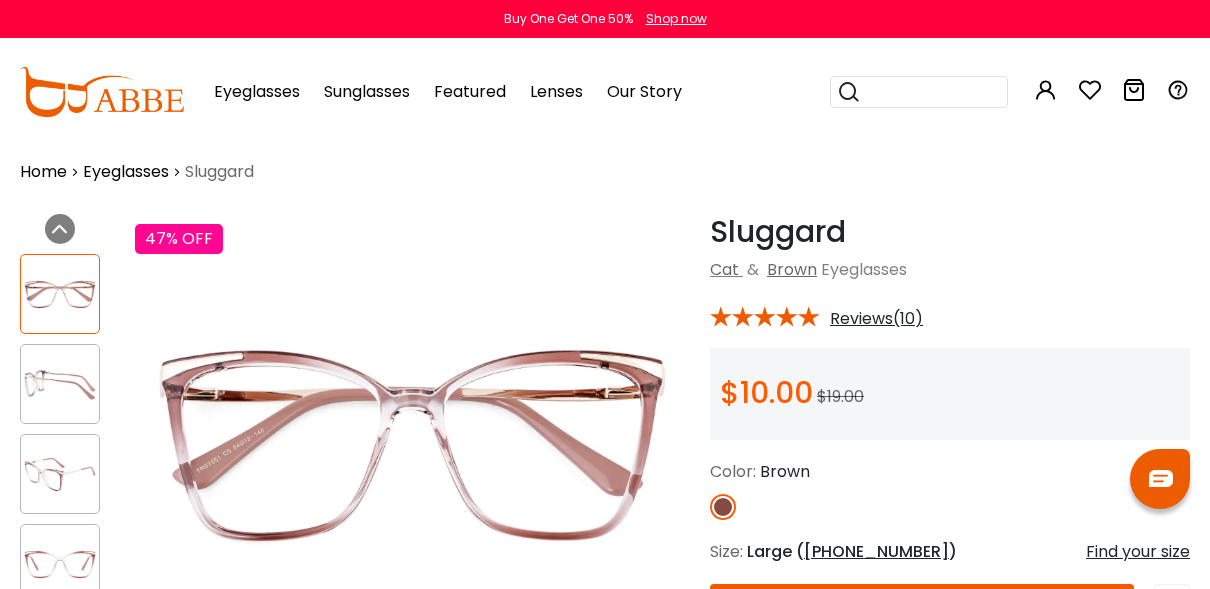 scroll, scrollTop: 0, scrollLeft: 0, axis: both 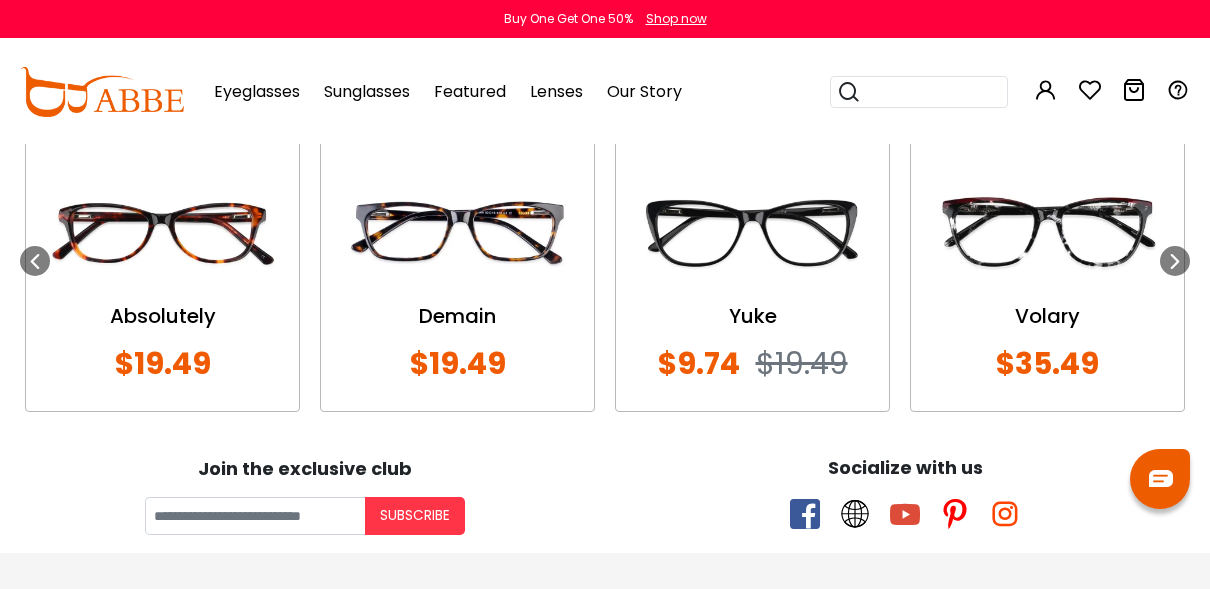 click on "Yuke" at bounding box center (752, 316) 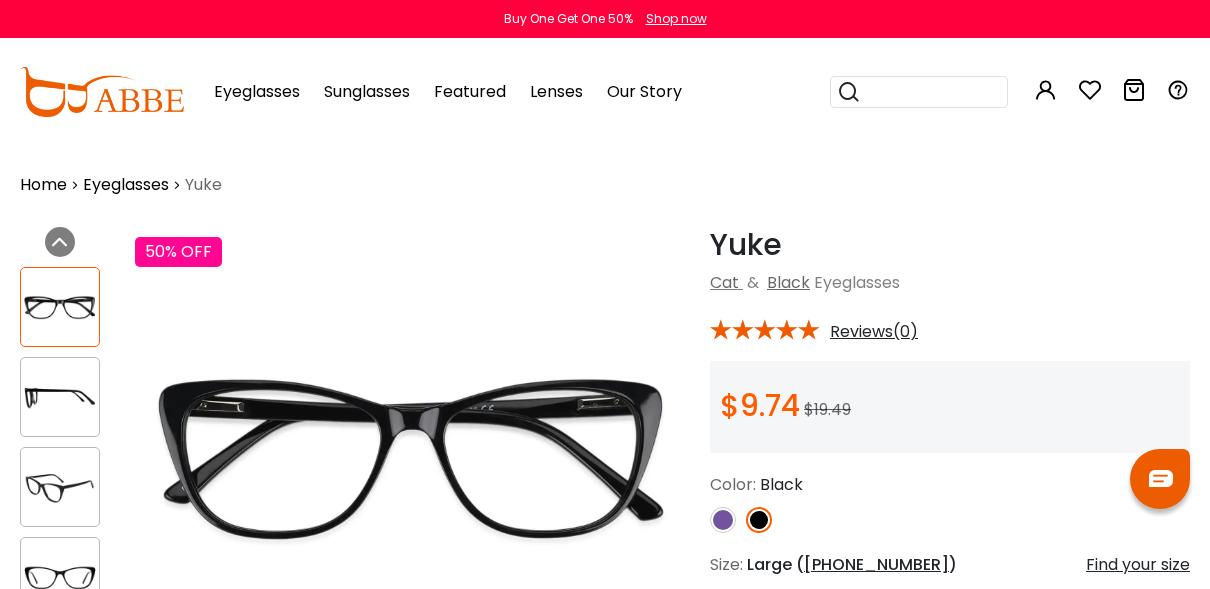 scroll, scrollTop: 0, scrollLeft: 0, axis: both 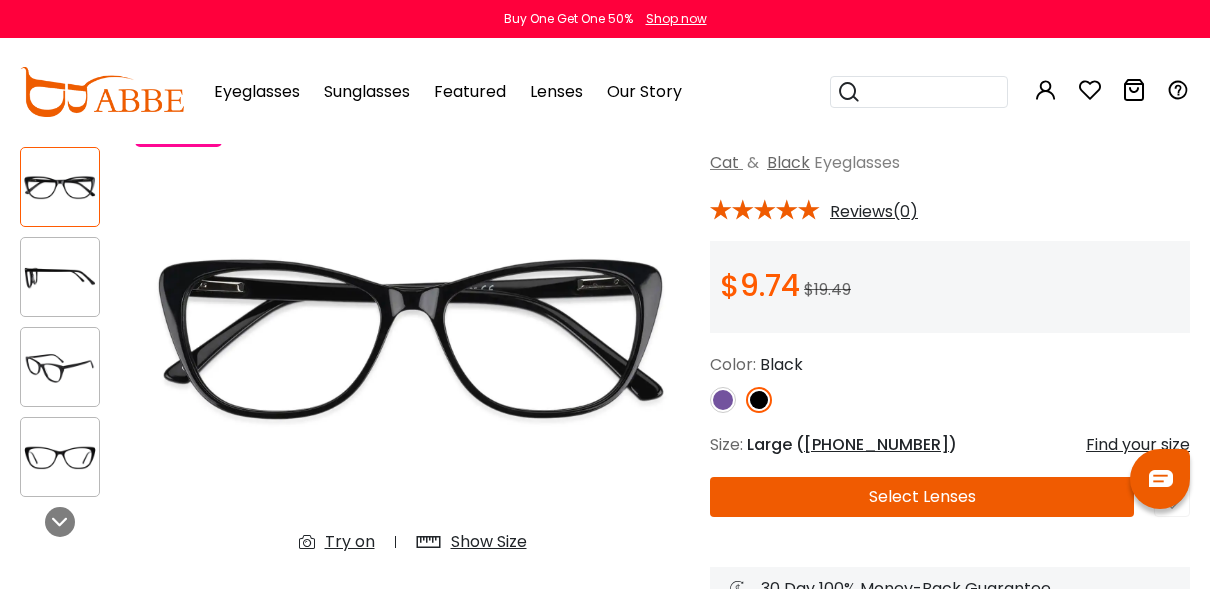 click at bounding box center [723, 400] 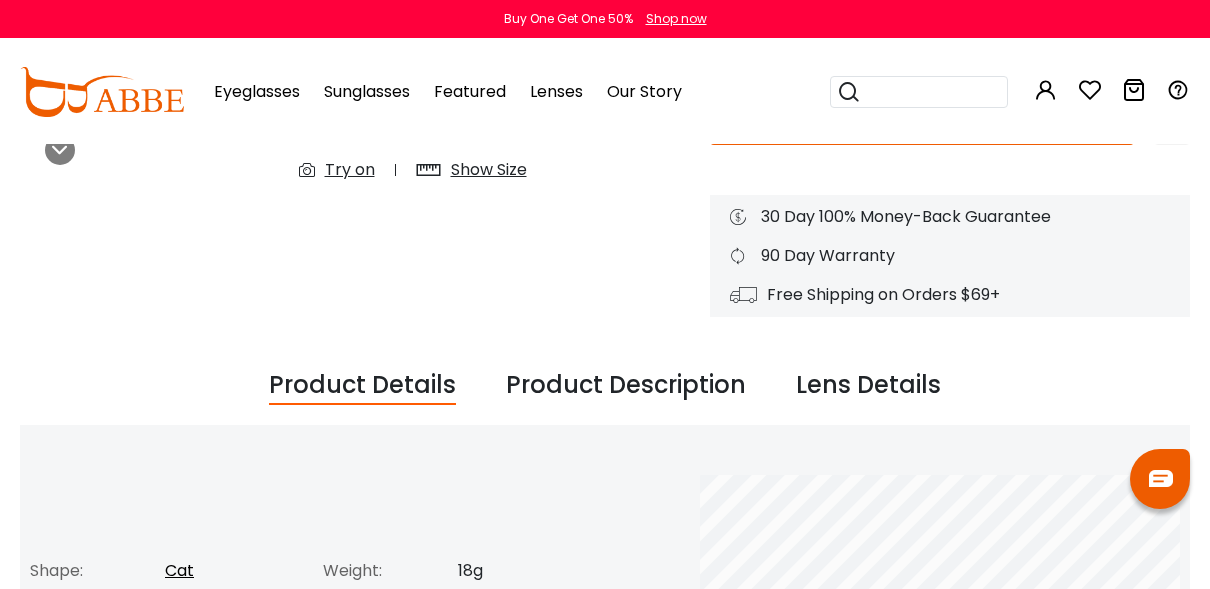scroll, scrollTop: 600, scrollLeft: 0, axis: vertical 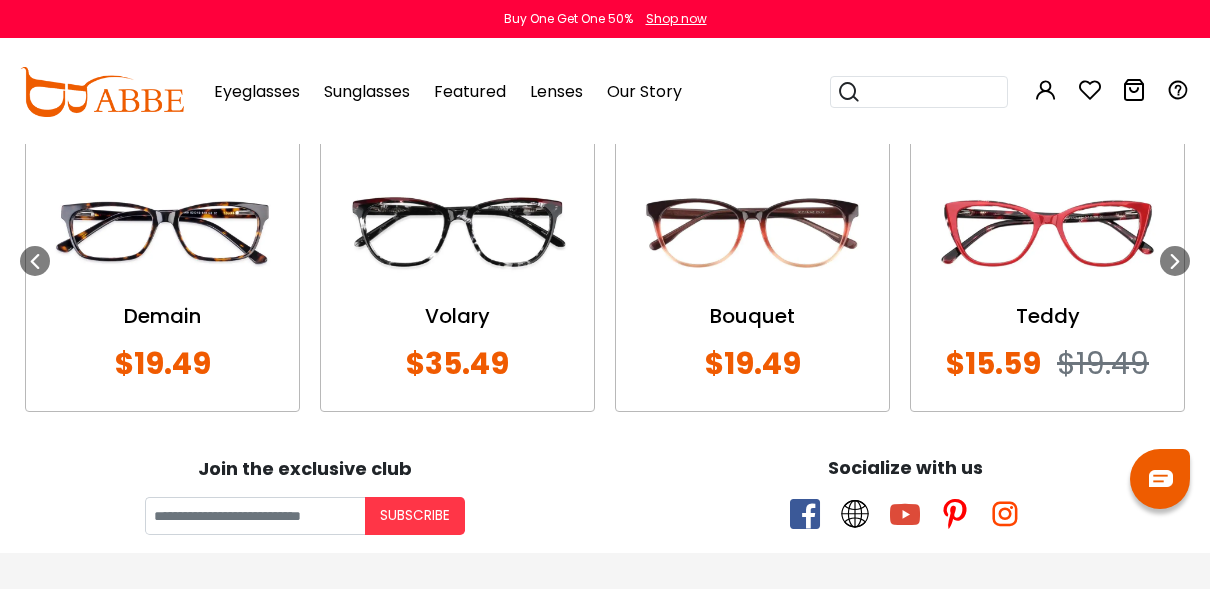click at bounding box center [1047, 233] 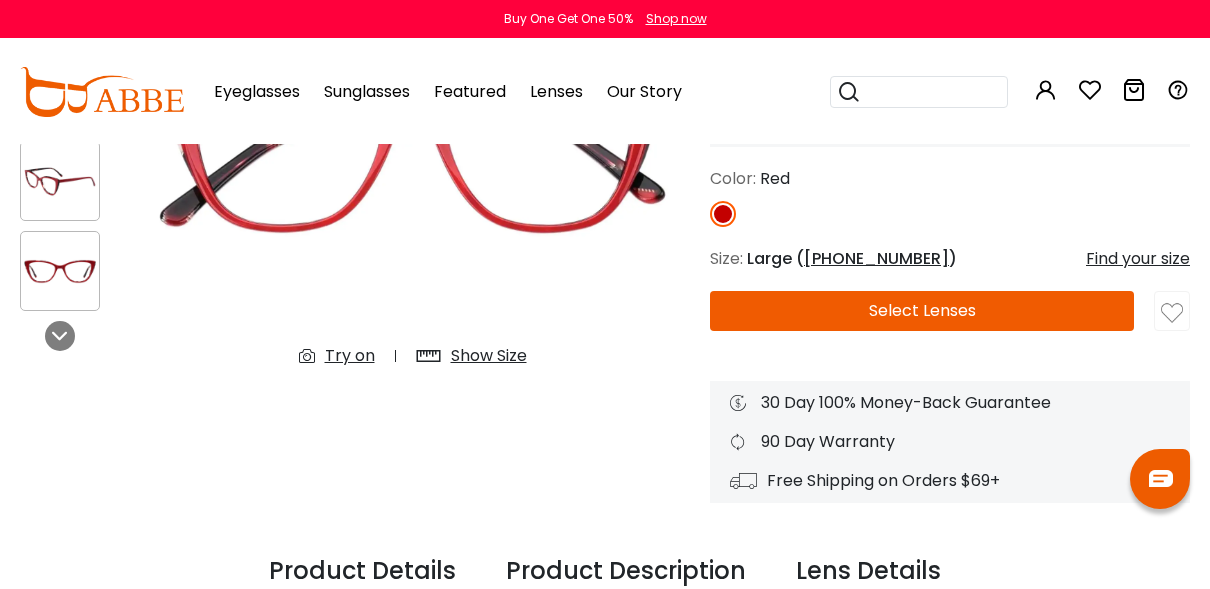 scroll, scrollTop: 0, scrollLeft: 0, axis: both 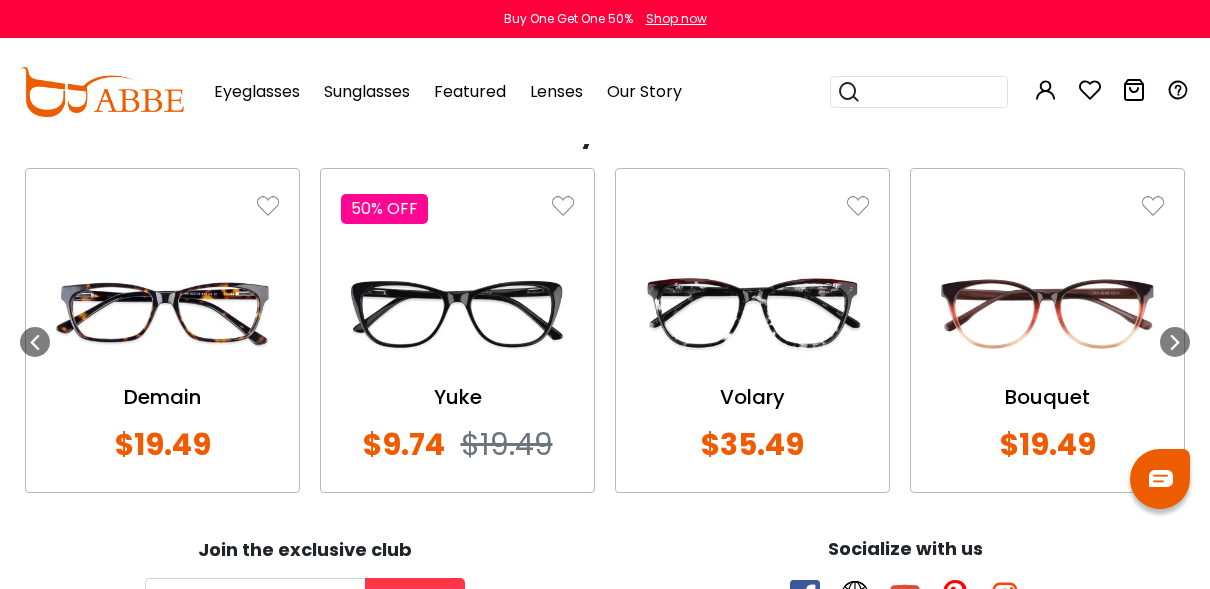 click on "Yuke" at bounding box center (457, 397) 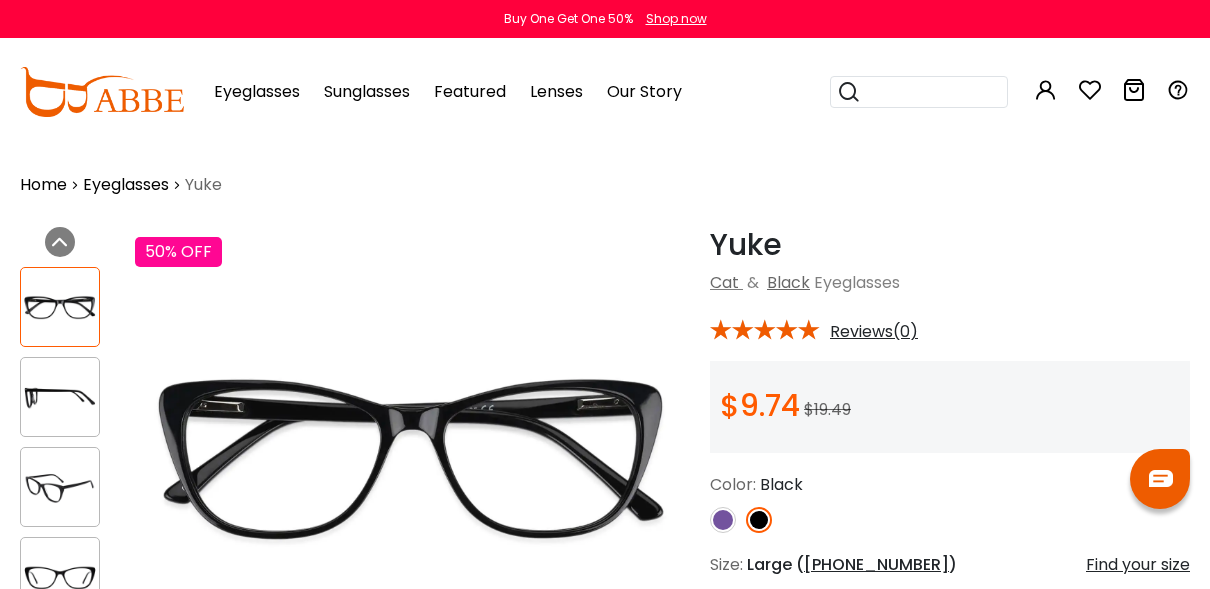 scroll, scrollTop: 0, scrollLeft: 0, axis: both 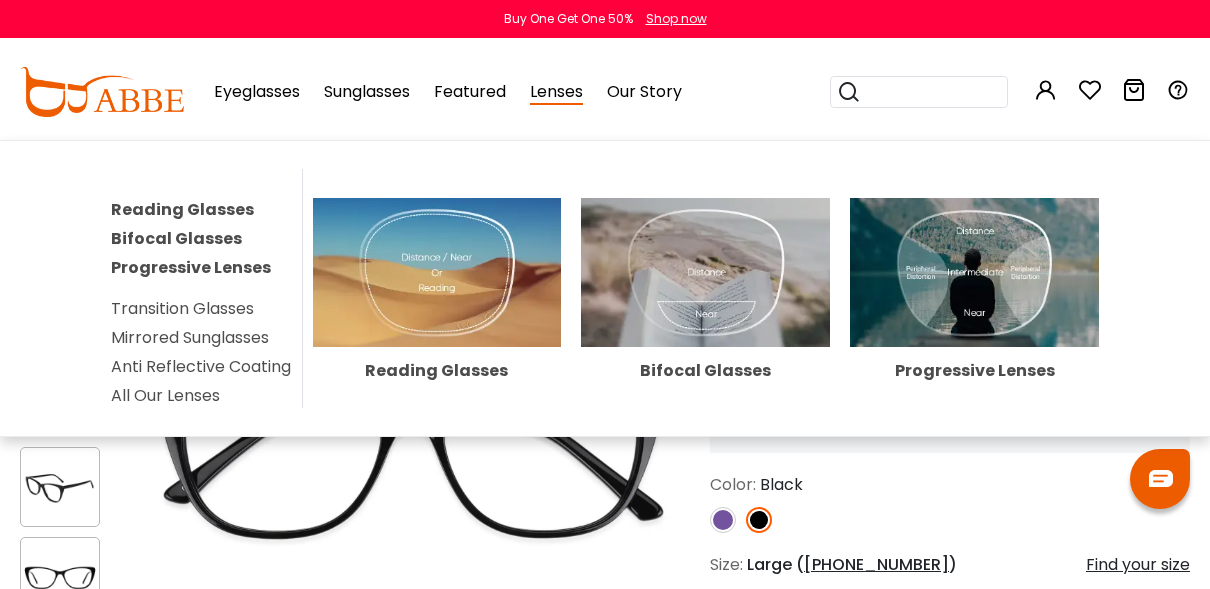 click on "Progressive Lenses" at bounding box center (191, 267) 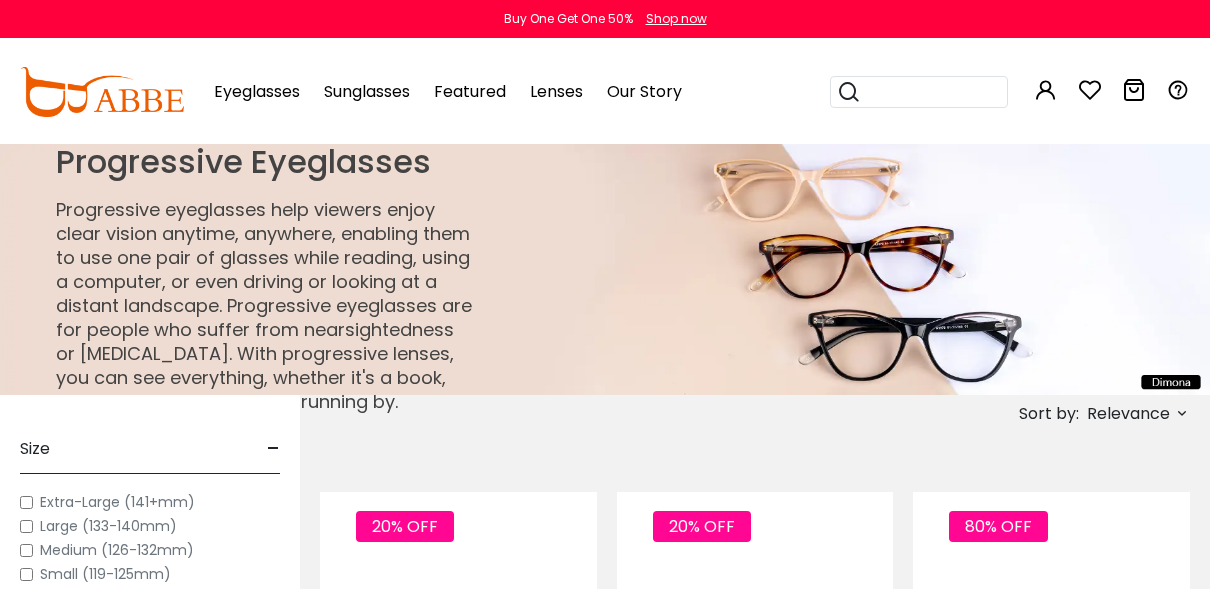 scroll, scrollTop: 0, scrollLeft: 0, axis: both 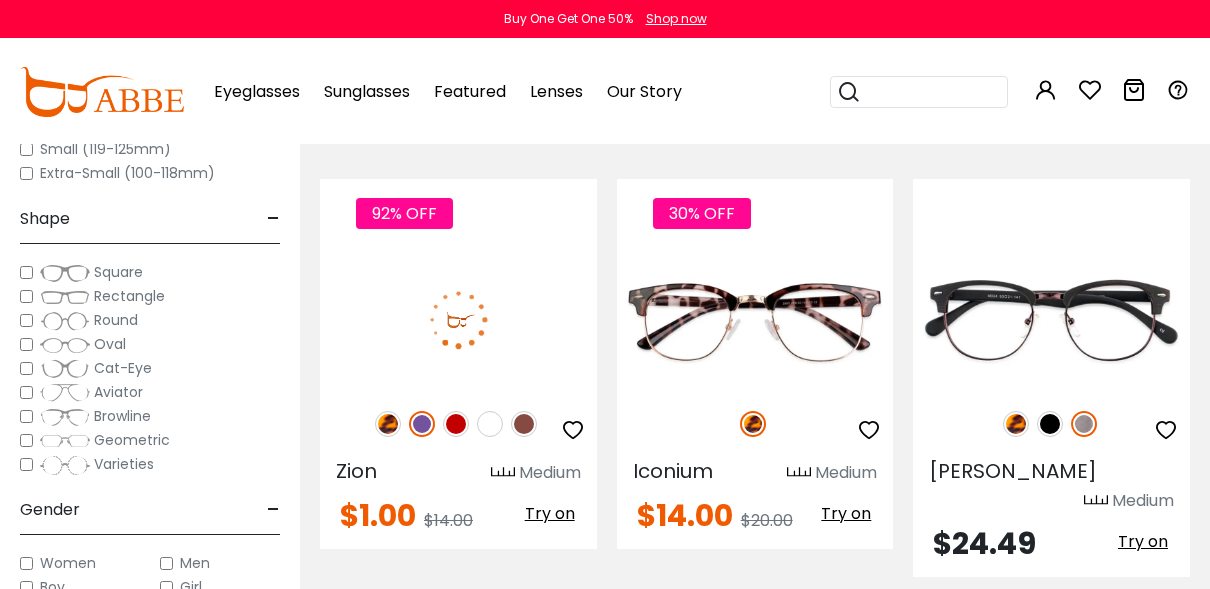 click 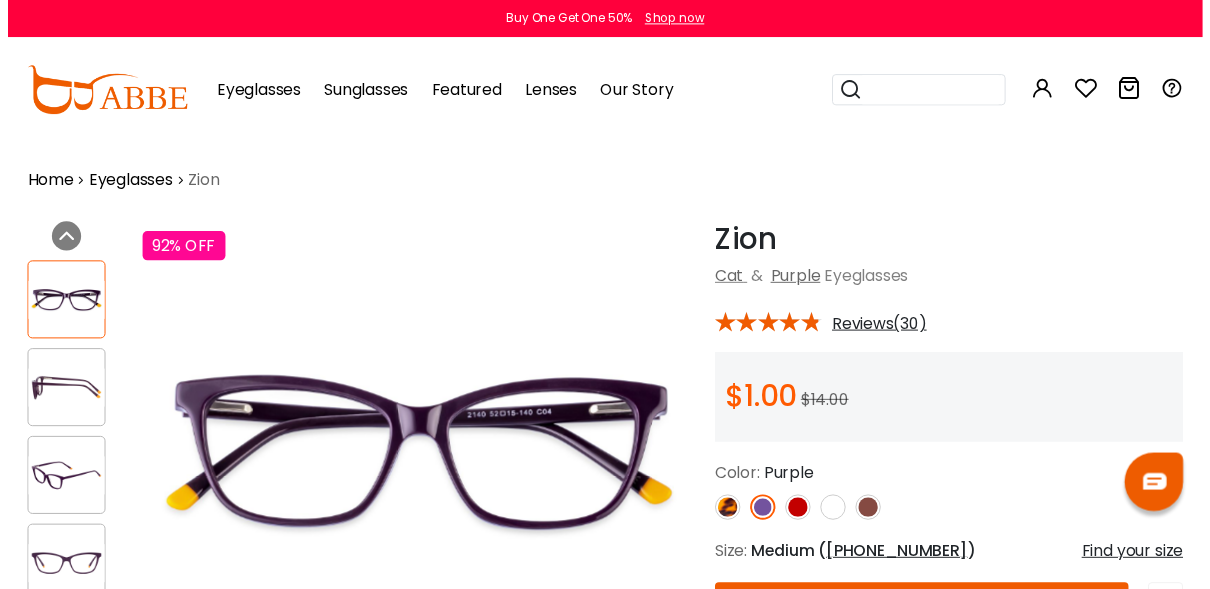 scroll, scrollTop: 0, scrollLeft: 0, axis: both 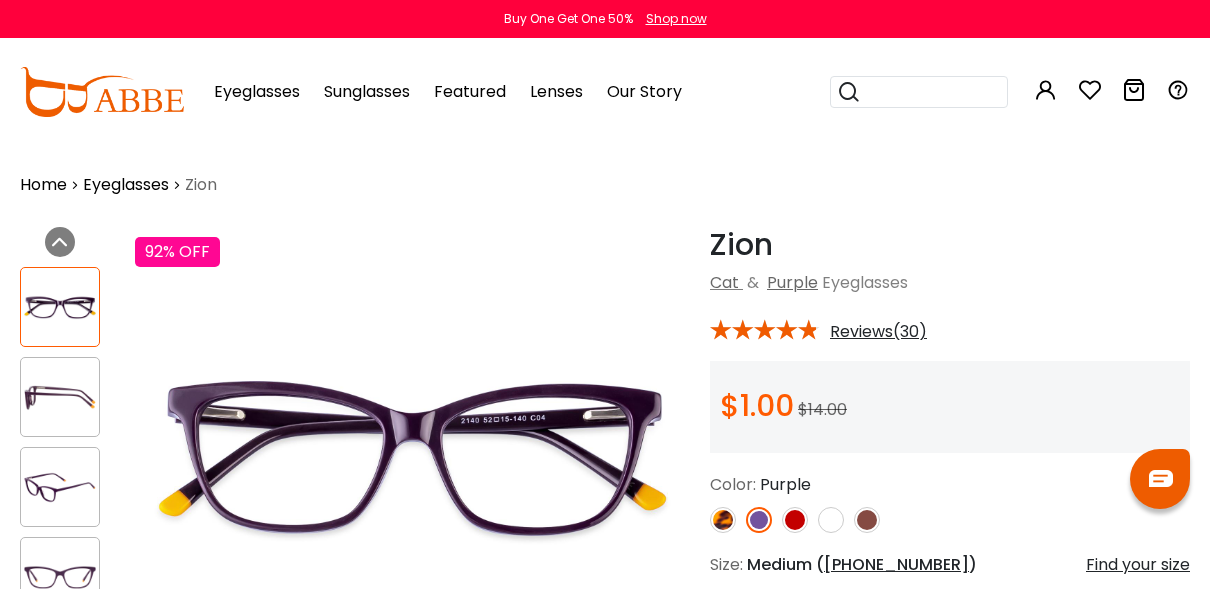 type on "**********" 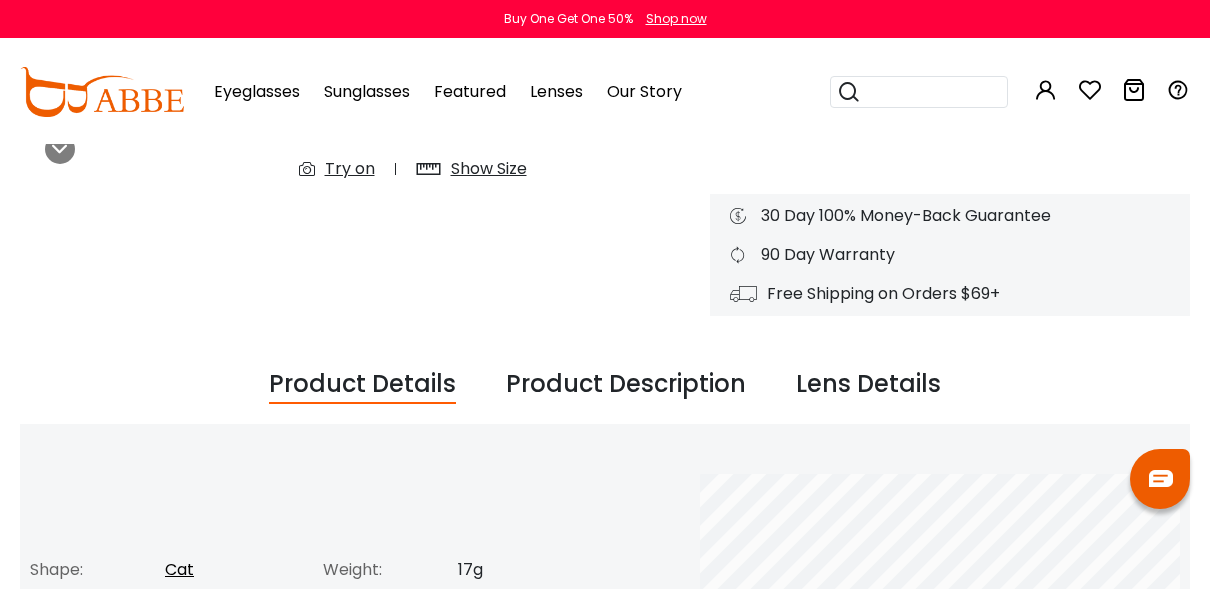 scroll, scrollTop: 546, scrollLeft: 0, axis: vertical 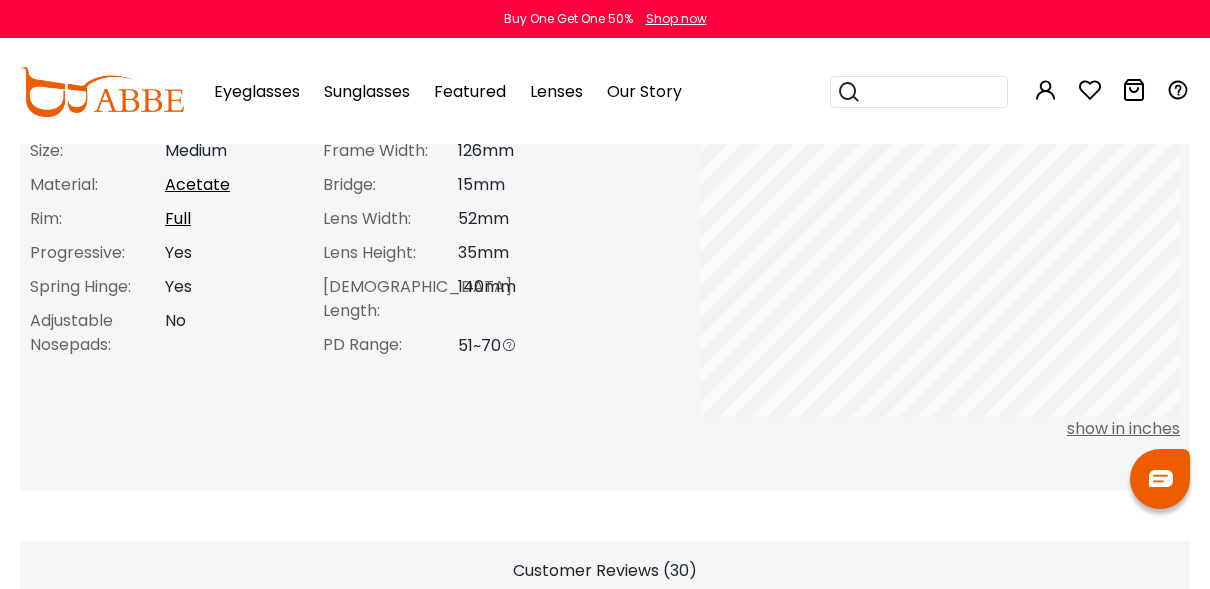 drag, startPoint x: 1012, startPoint y: 527, endPoint x: 1011, endPoint y: 506, distance: 21.023796 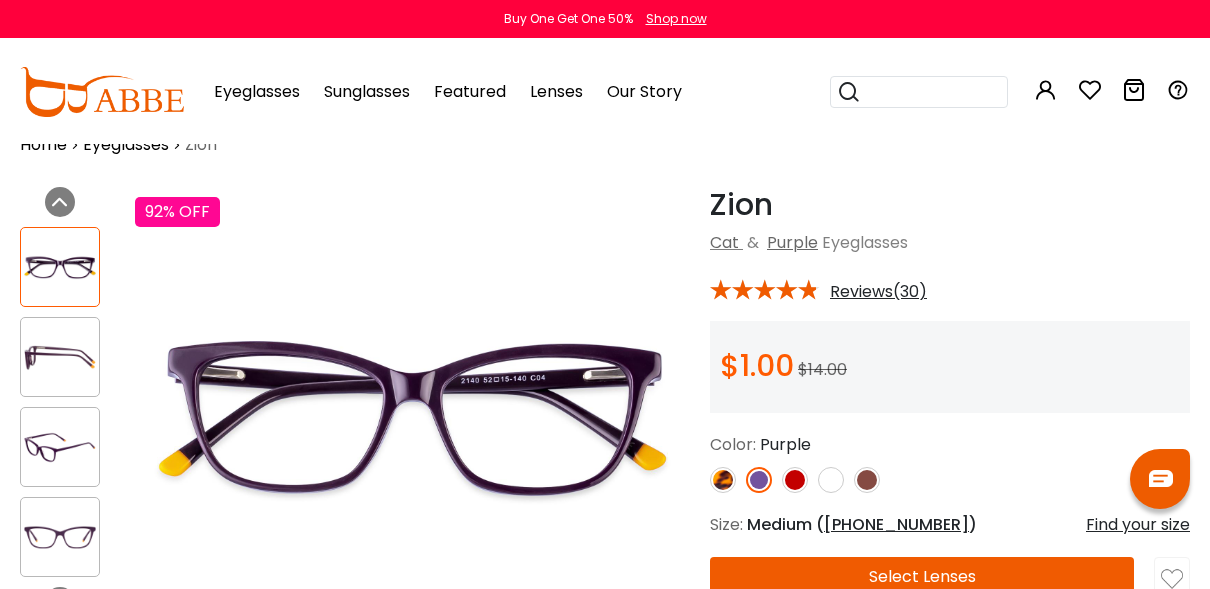 scroll, scrollTop: 0, scrollLeft: 0, axis: both 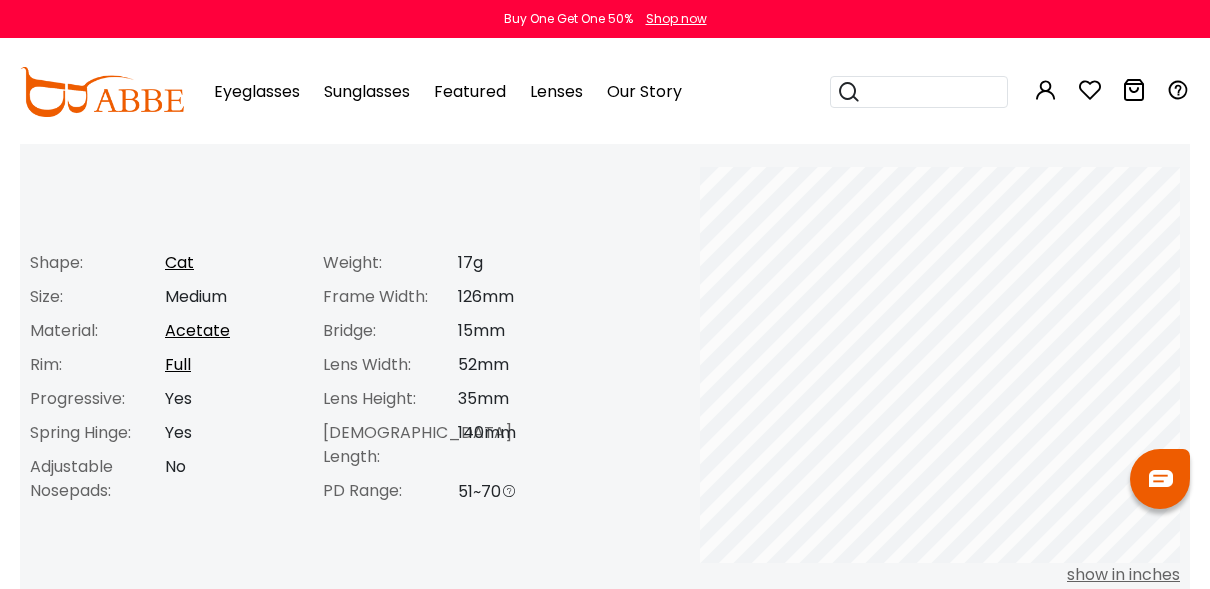 click on "Eyeglasses
Thanks for your subscription
Please use coupon code " NEWCOMER " to get high-quality frames for only $1 on your first order. We have a wide range of over 60 frames in stock to choose from.
Copy this coupon code by click the button below, or you can get this coupon code by checking your email laterly.
Copy
Buy One Get One 50%
Shop now
0" at bounding box center [605, 1068] 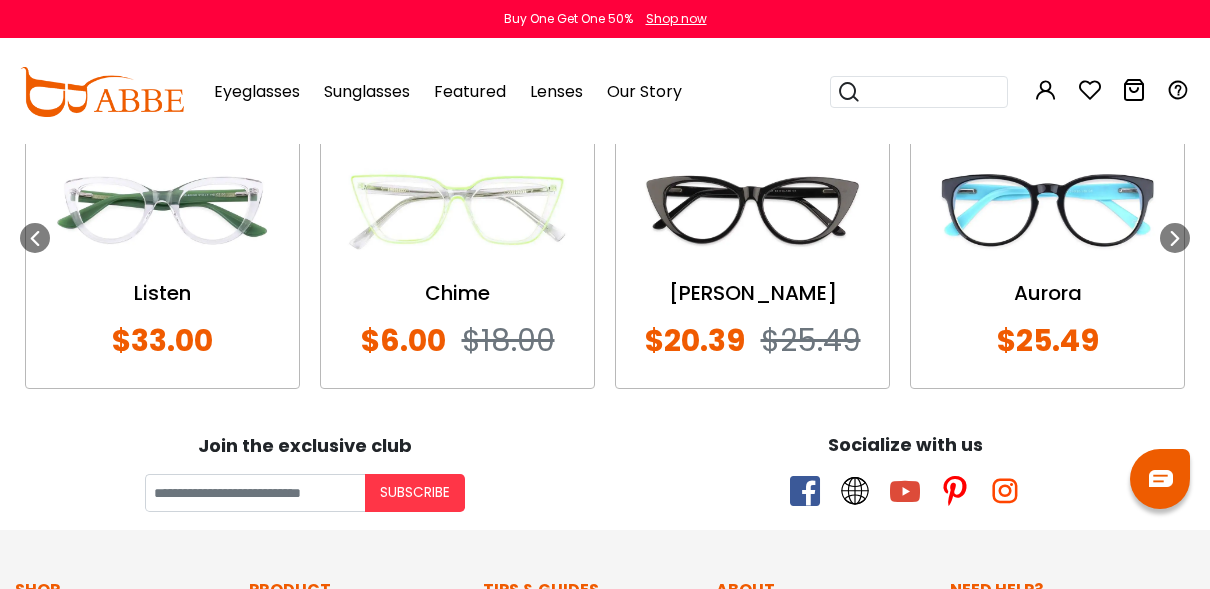 scroll, scrollTop: 2506, scrollLeft: 0, axis: vertical 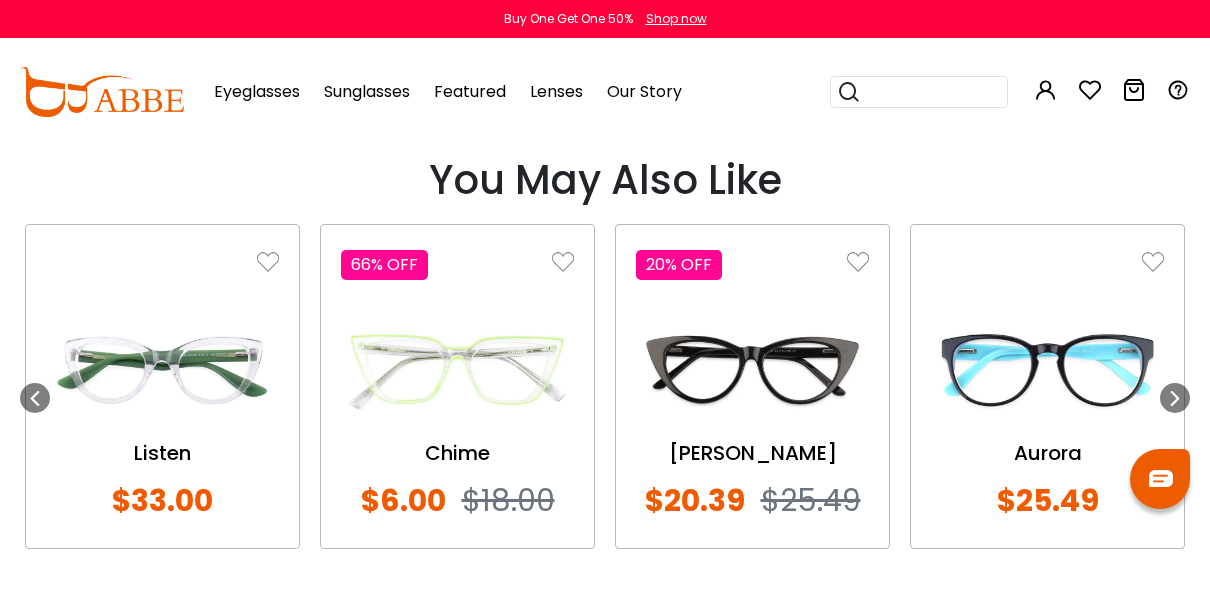 click on "Chime" at bounding box center [457, 453] 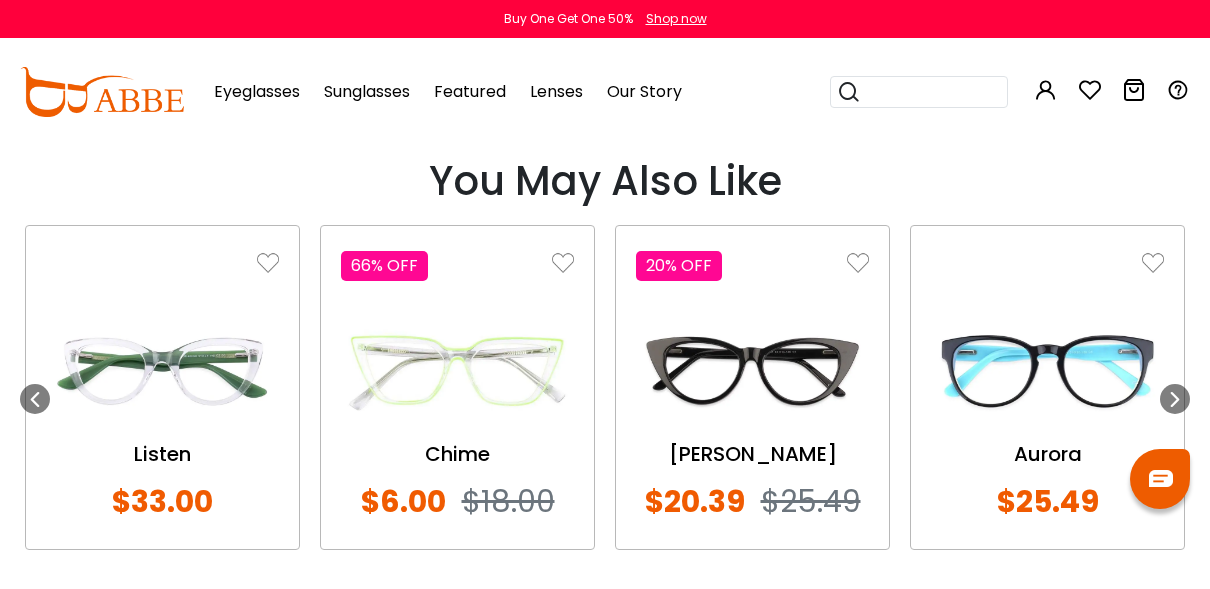 scroll, scrollTop: 0, scrollLeft: 0, axis: both 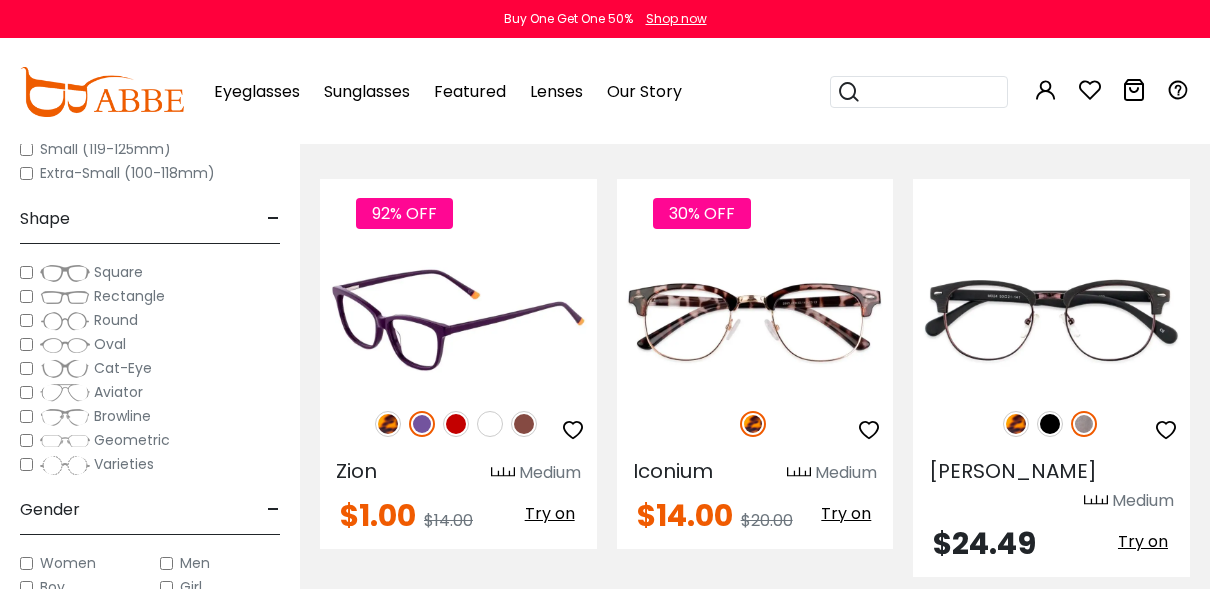 type on "**********" 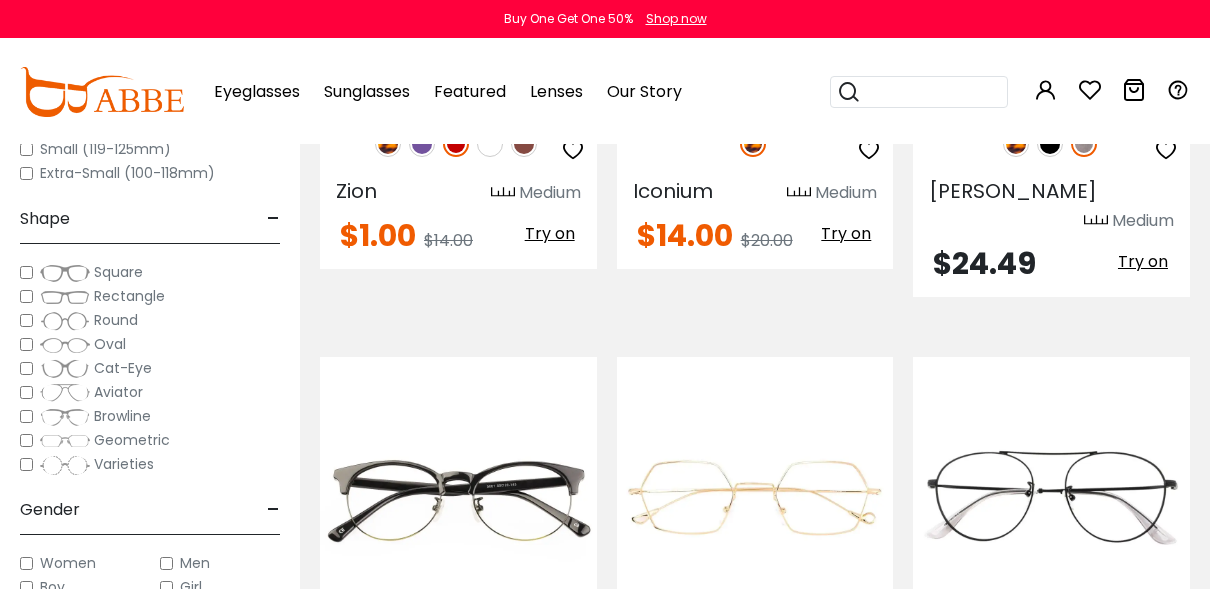 scroll, scrollTop: 3839, scrollLeft: 0, axis: vertical 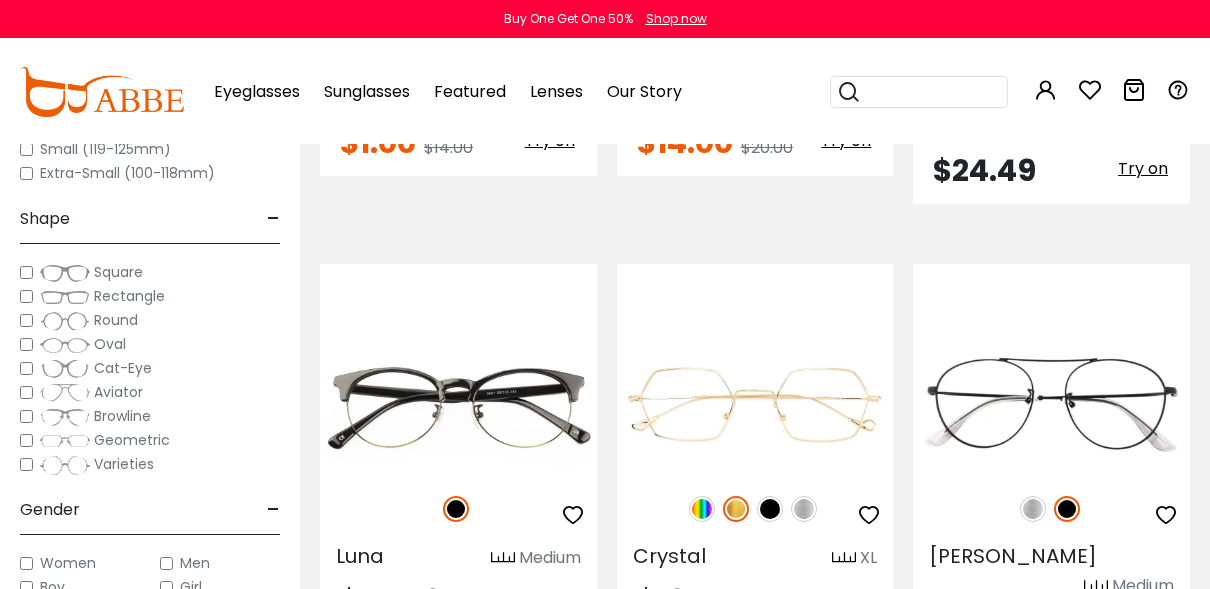 click on "Sort by:
Relevance
Relevance
New Arrivals
Best Sellers Prices High To Low Nora" at bounding box center [755, 1503] 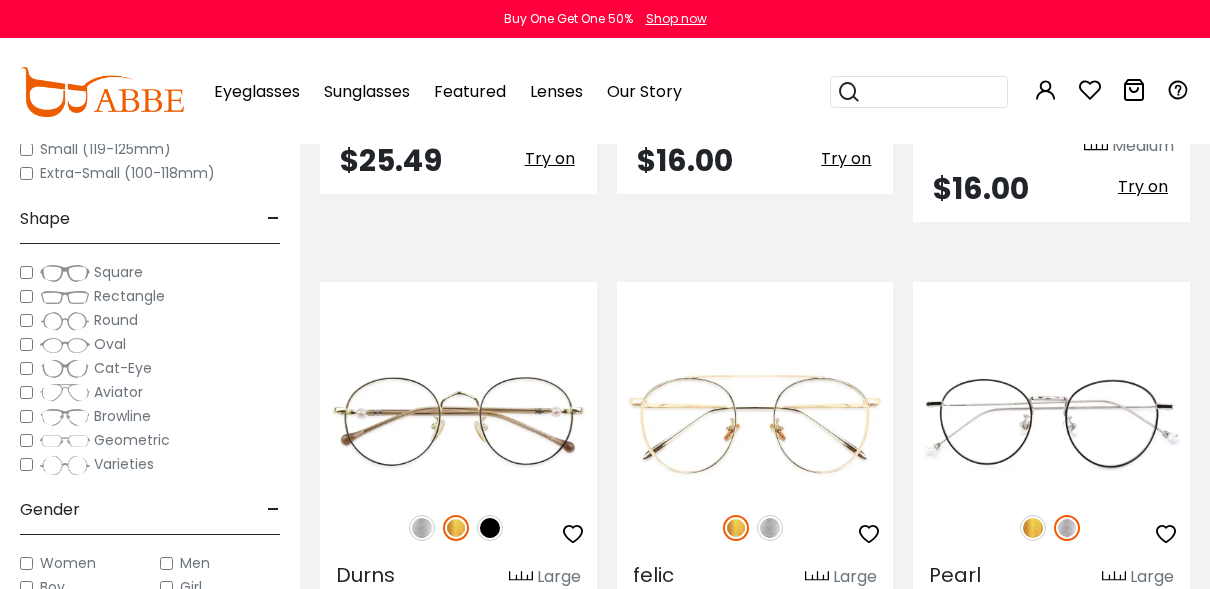 scroll, scrollTop: 4306, scrollLeft: 0, axis: vertical 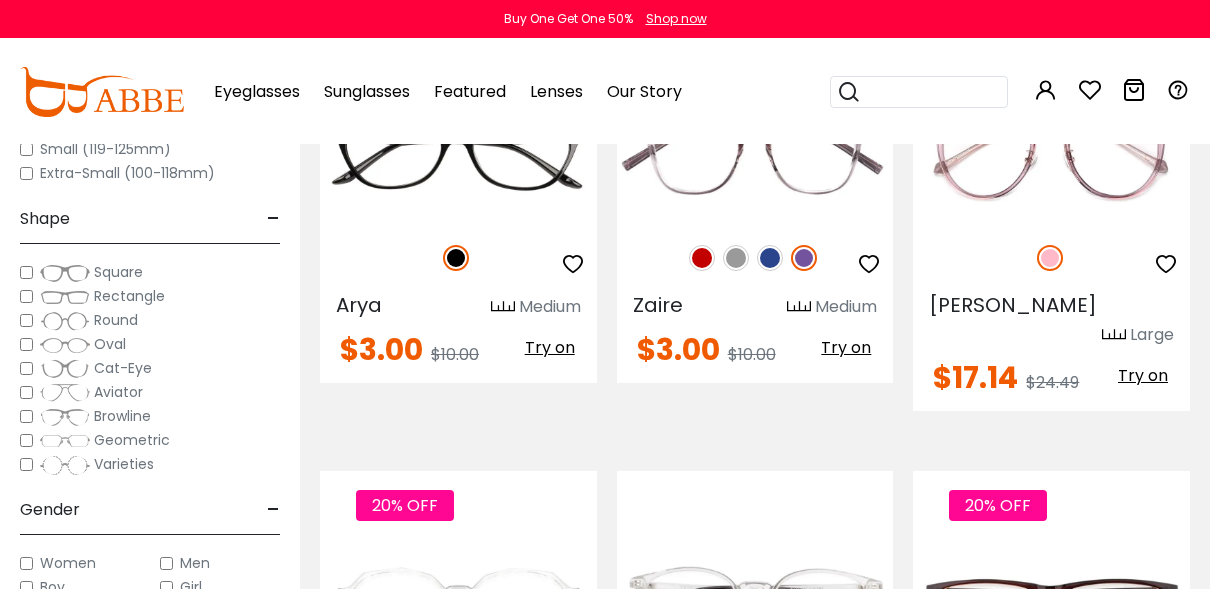 click on "20% OFF
Machovec
Medium
$11.20" at bounding box center (755, -1837) 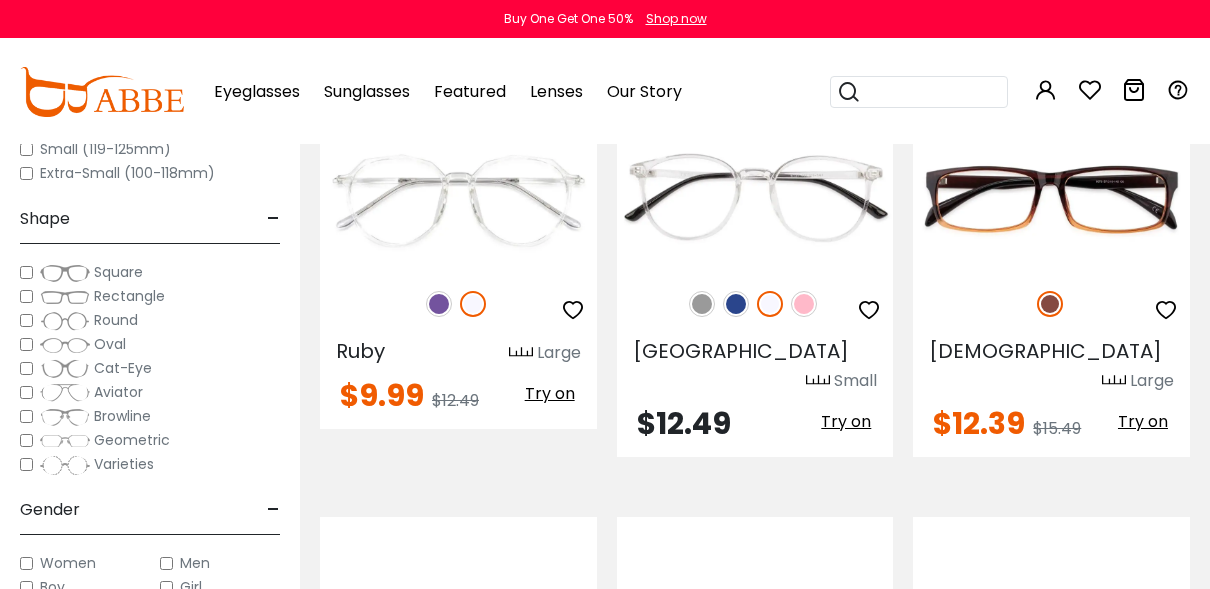scroll, scrollTop: 7332, scrollLeft: 0, axis: vertical 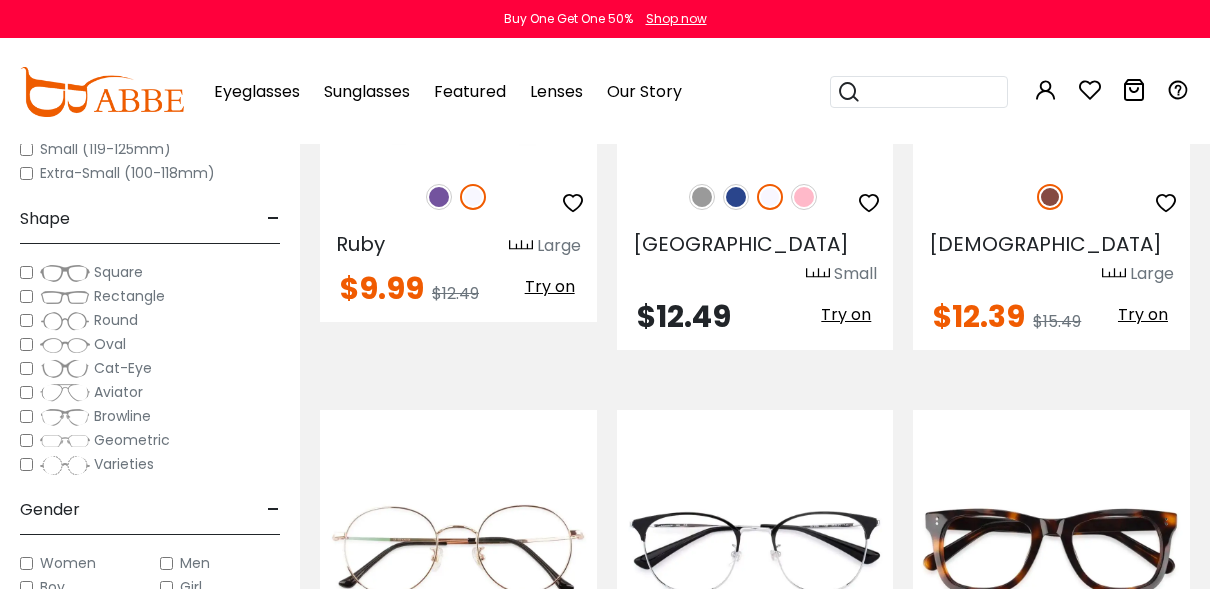 click on "Sort by:
Relevance
Relevance
New Arrivals
Best Sellers Prices High To Low Nora" at bounding box center [755, -1990] 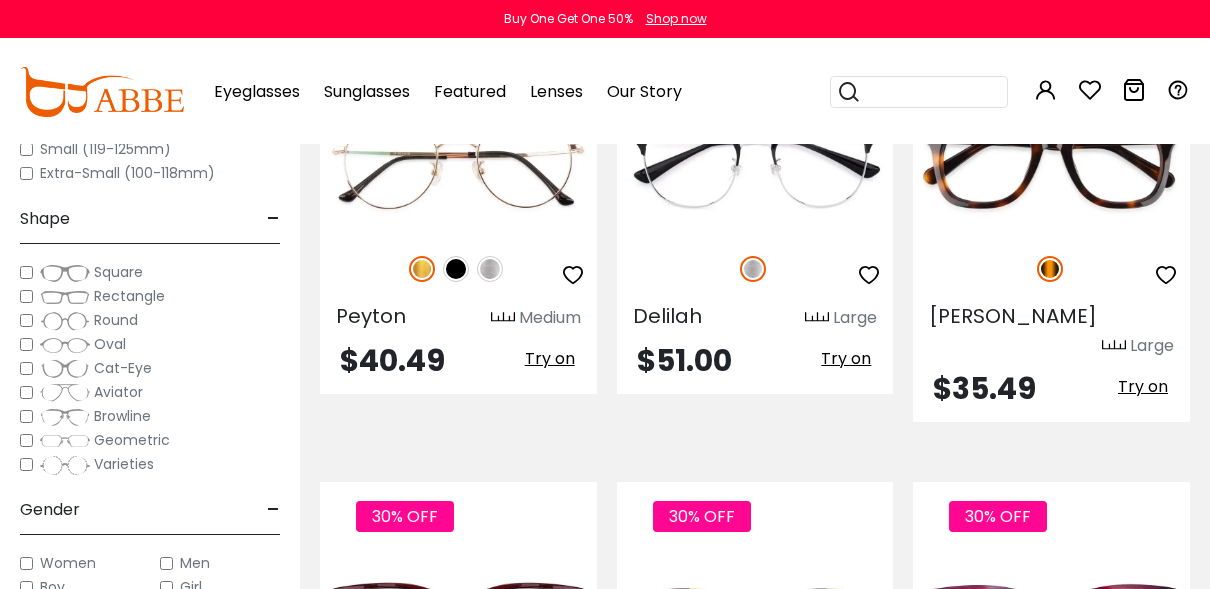 scroll, scrollTop: 7758, scrollLeft: 0, axis: vertical 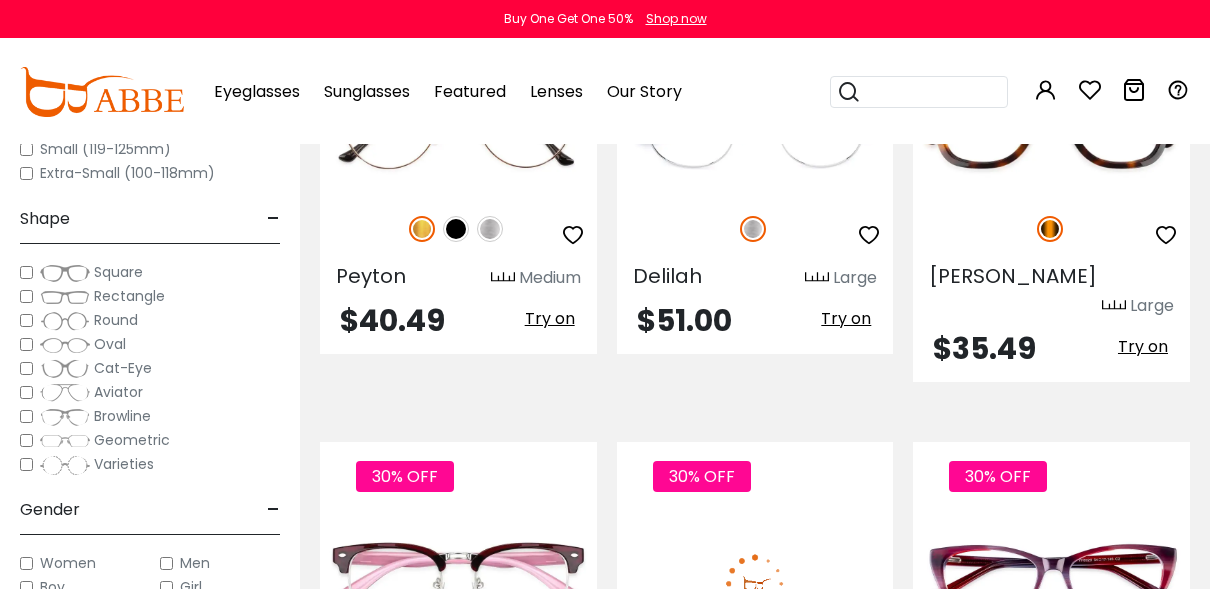 drag, startPoint x: 1177, startPoint y: 563, endPoint x: 681, endPoint y: 230, distance: 597.4153 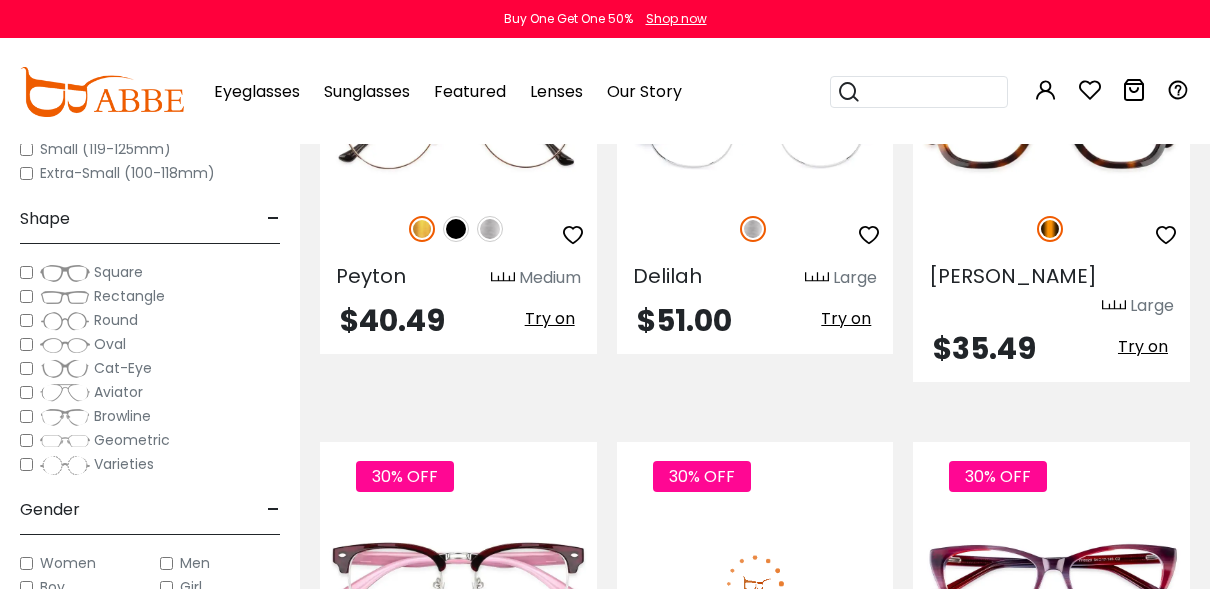 click at bounding box center (755, 583) 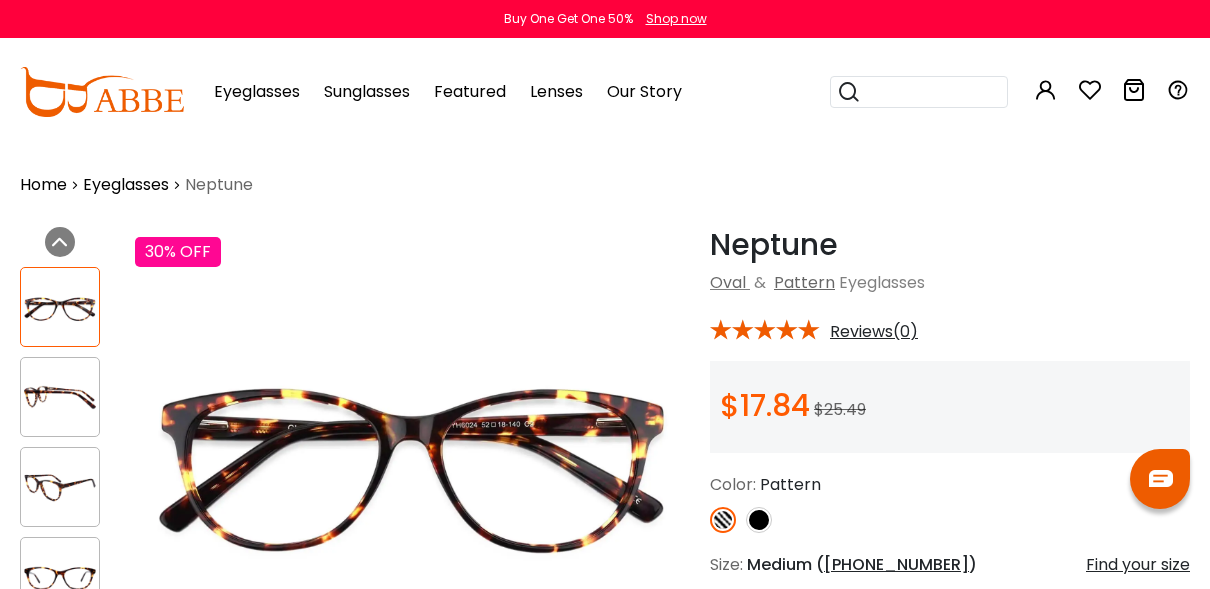 scroll, scrollTop: 0, scrollLeft: 0, axis: both 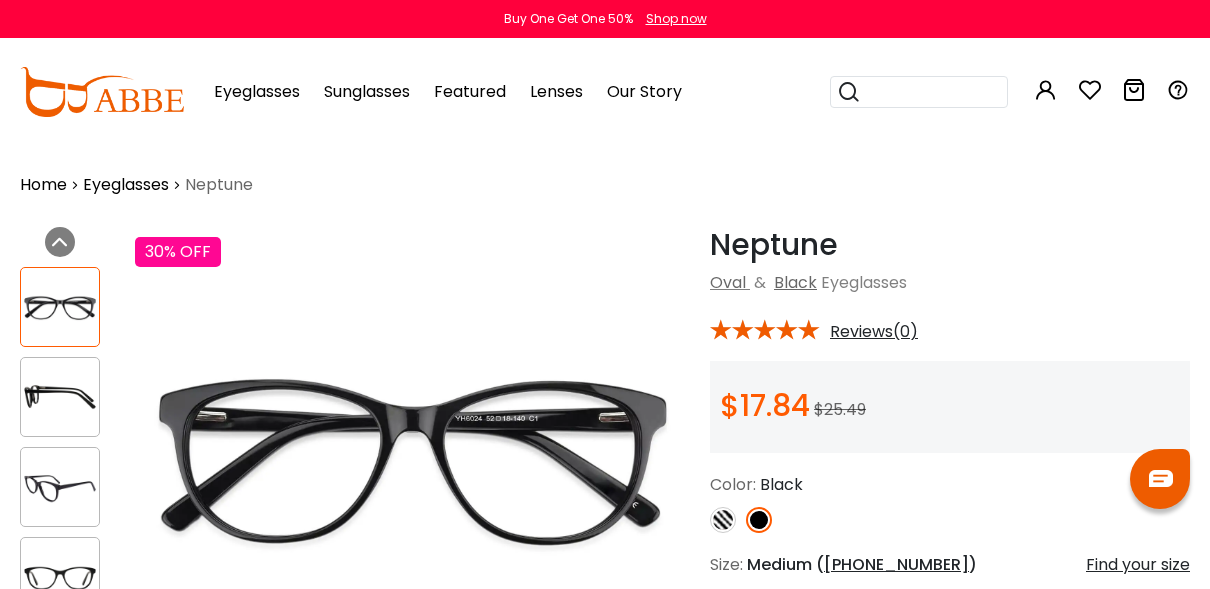click at bounding box center [759, 520] 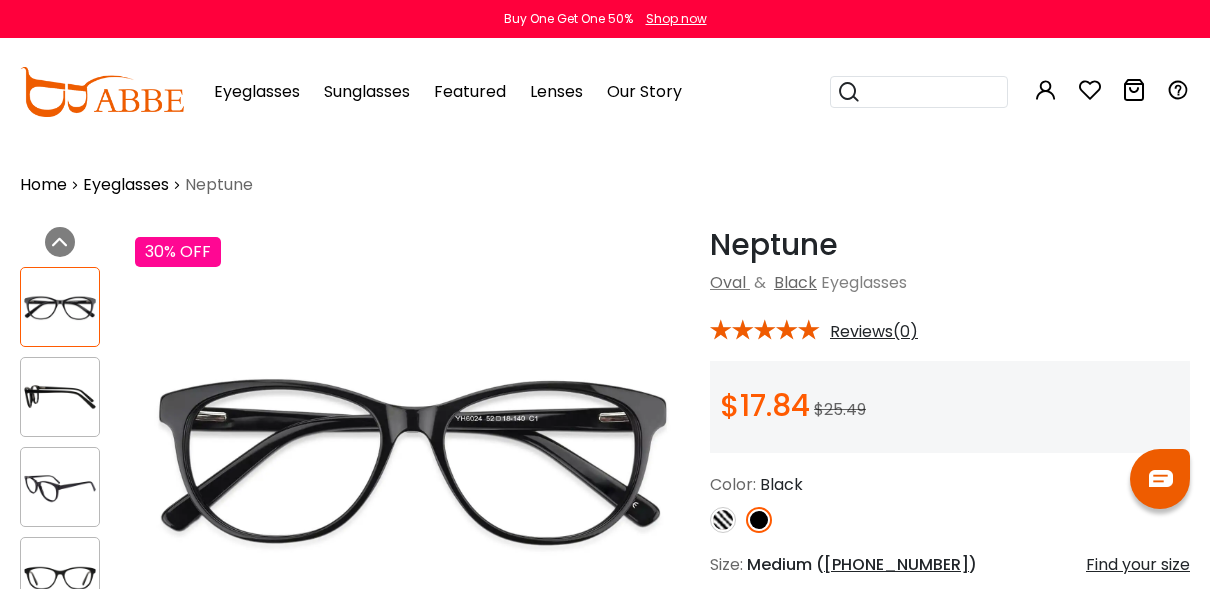 click at bounding box center (723, 520) 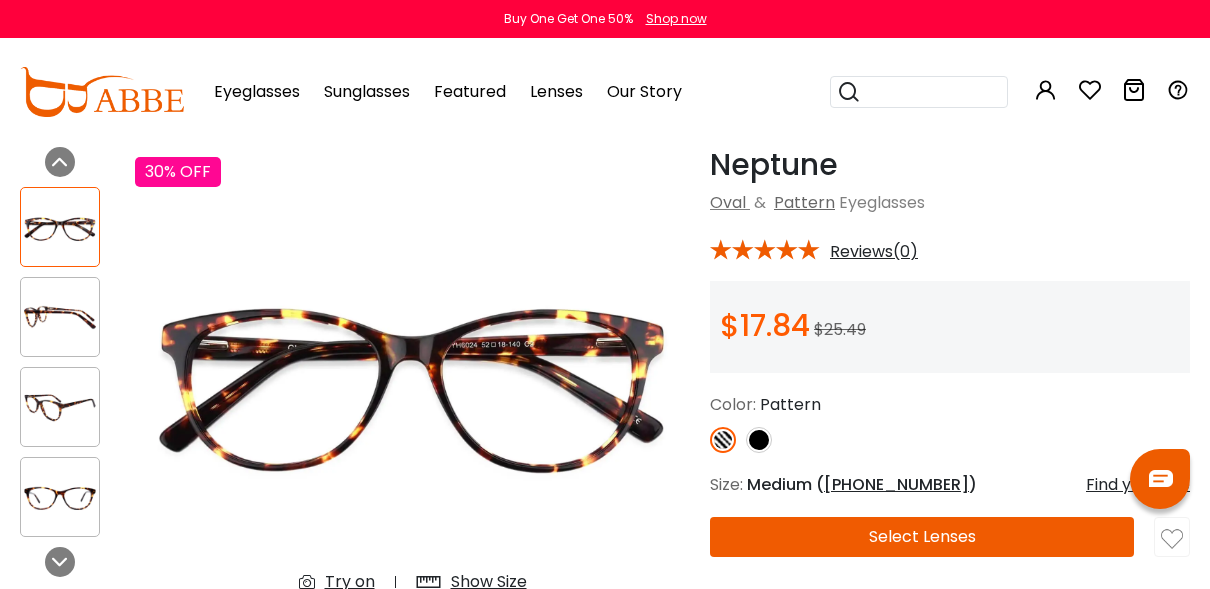 scroll, scrollTop: 200, scrollLeft: 0, axis: vertical 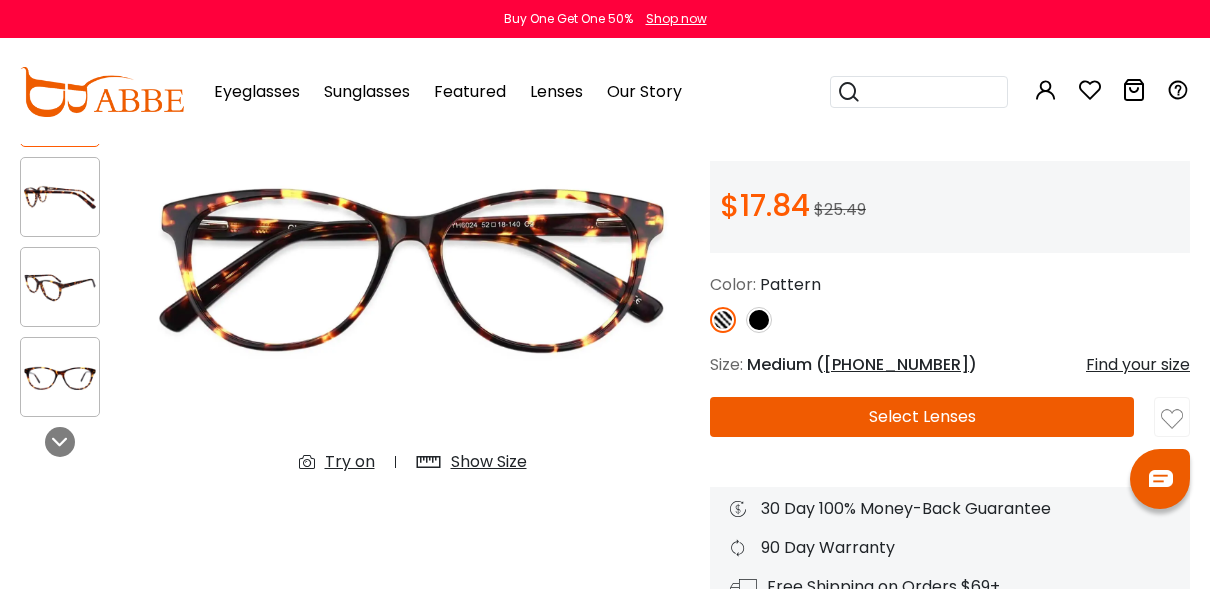 click on "Select Lenses" at bounding box center [922, 417] 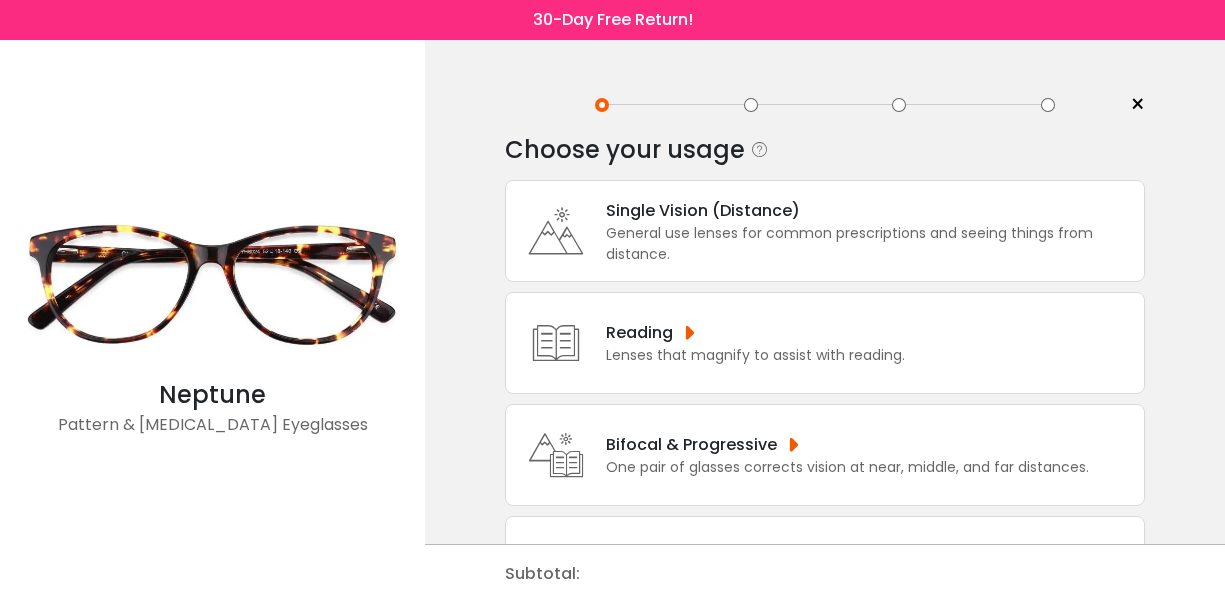 scroll, scrollTop: 0, scrollLeft: 0, axis: both 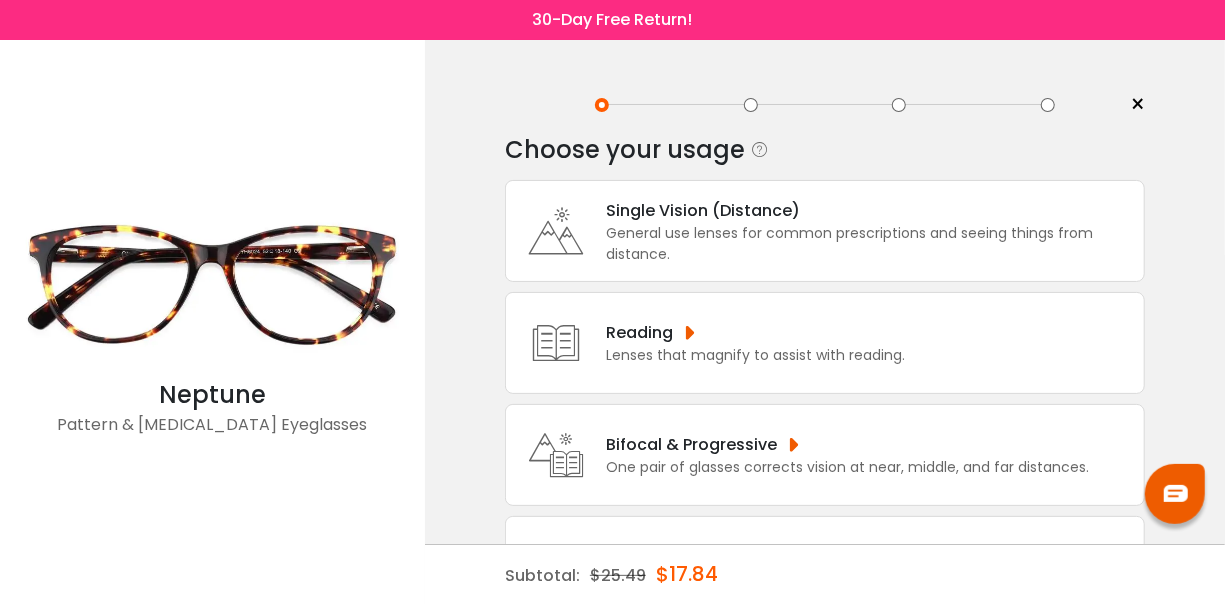 click on "Bifocal & Progressive" at bounding box center [847, 444] 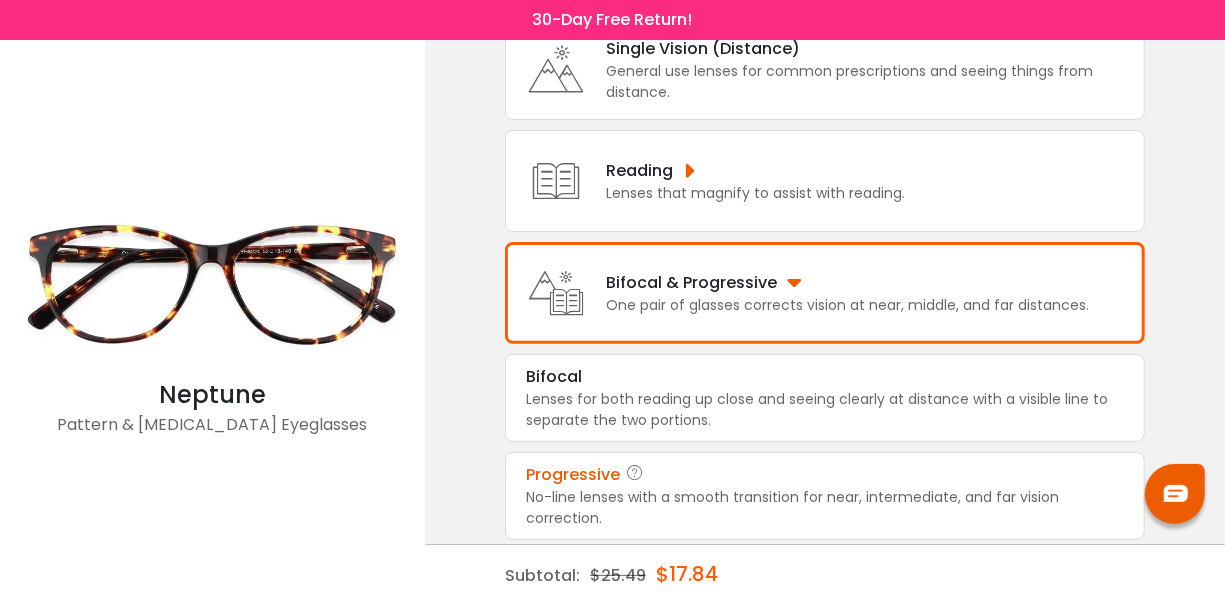 scroll, scrollTop: 164, scrollLeft: 0, axis: vertical 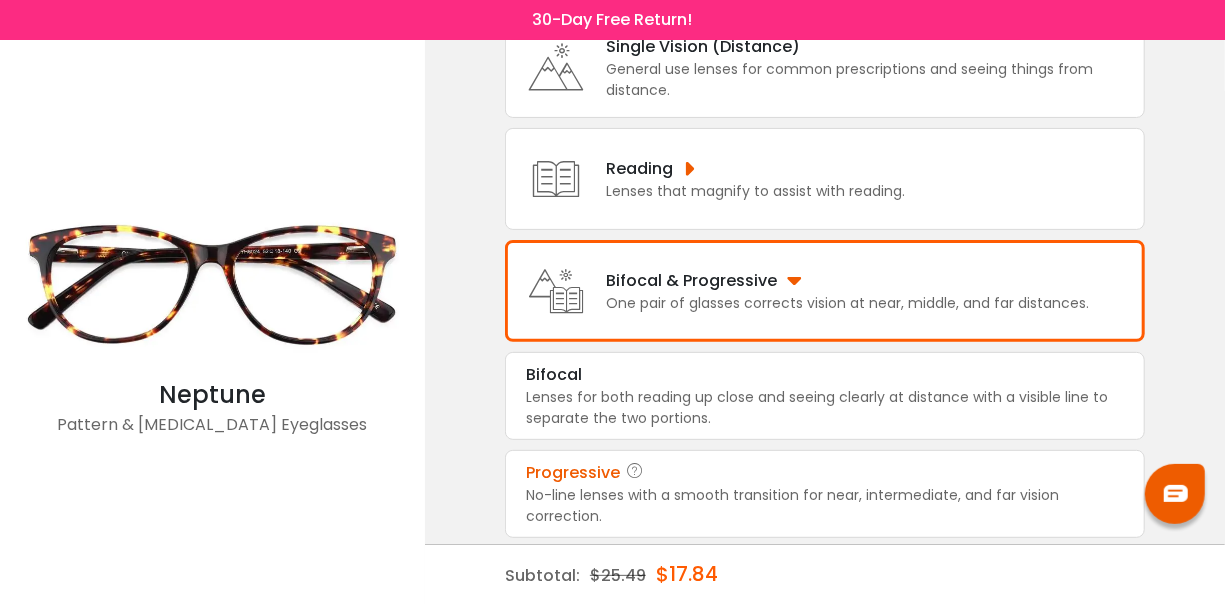 click on "Progressive" at bounding box center [573, 473] 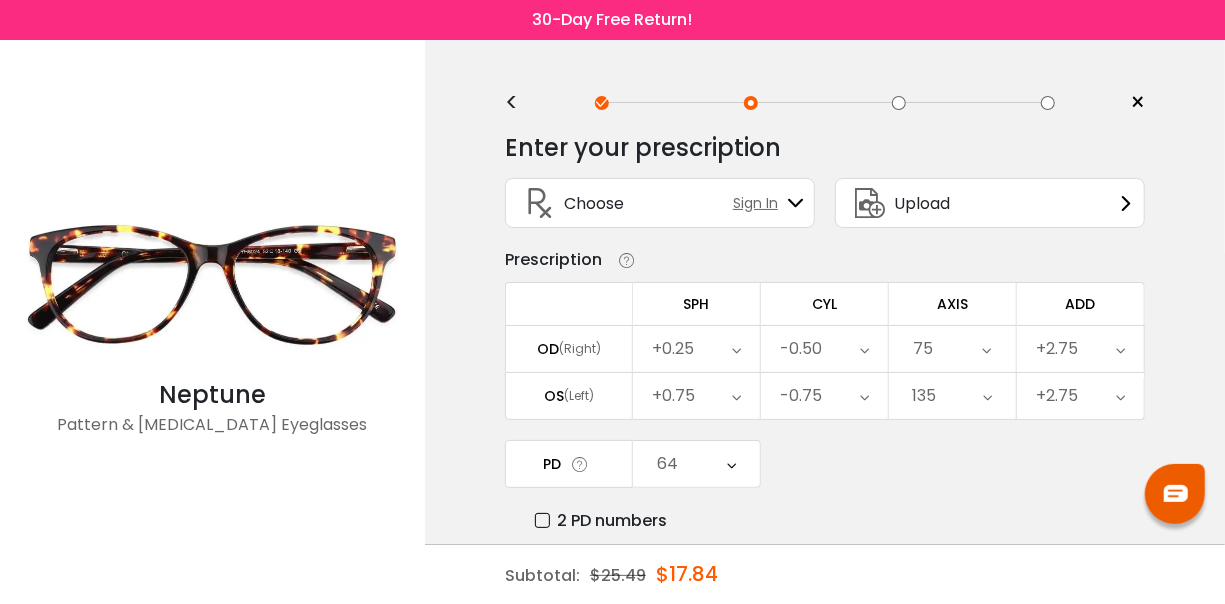 scroll, scrollTop: 0, scrollLeft: 0, axis: both 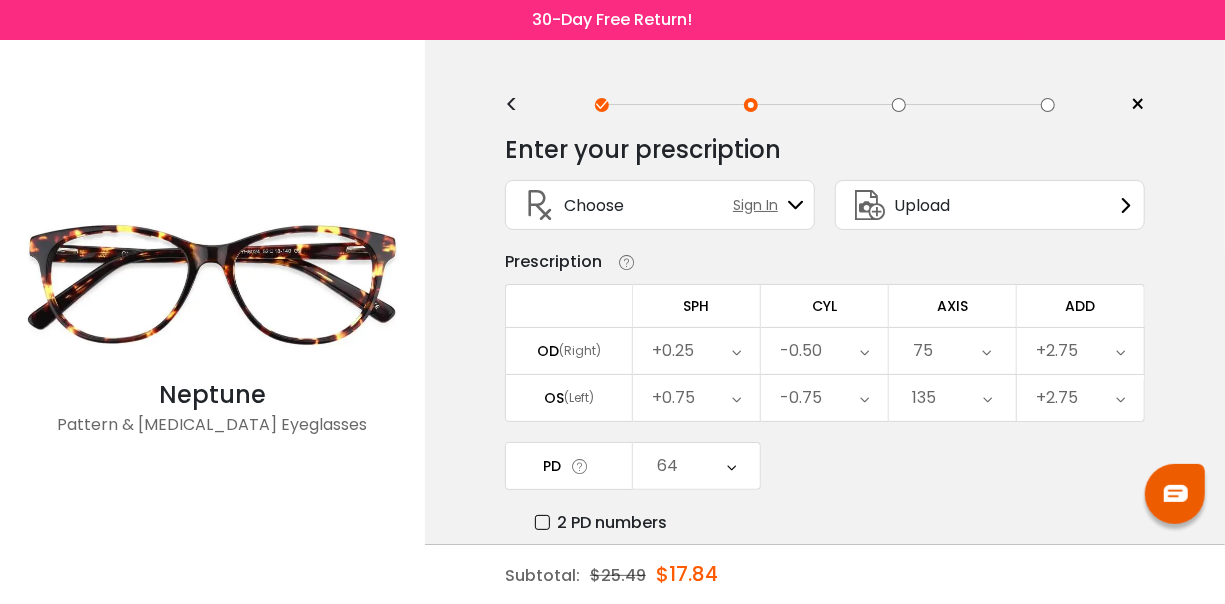 click on "+2.75" at bounding box center (1080, 351) 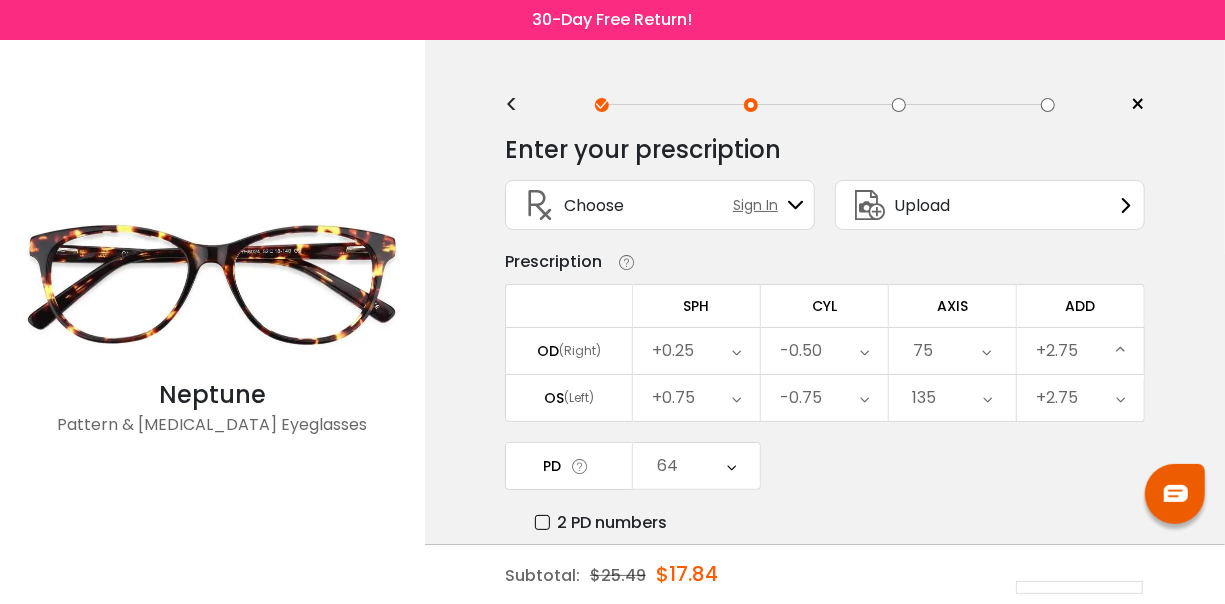 scroll, scrollTop: 230, scrollLeft: 0, axis: vertical 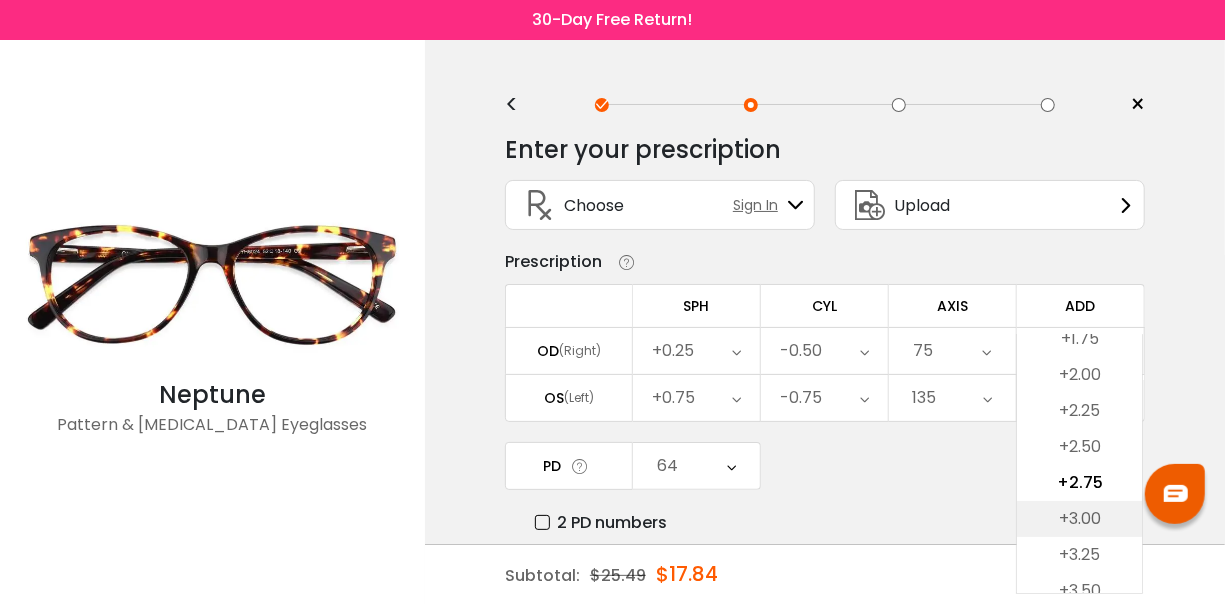 click on "+3.00" at bounding box center (1079, 519) 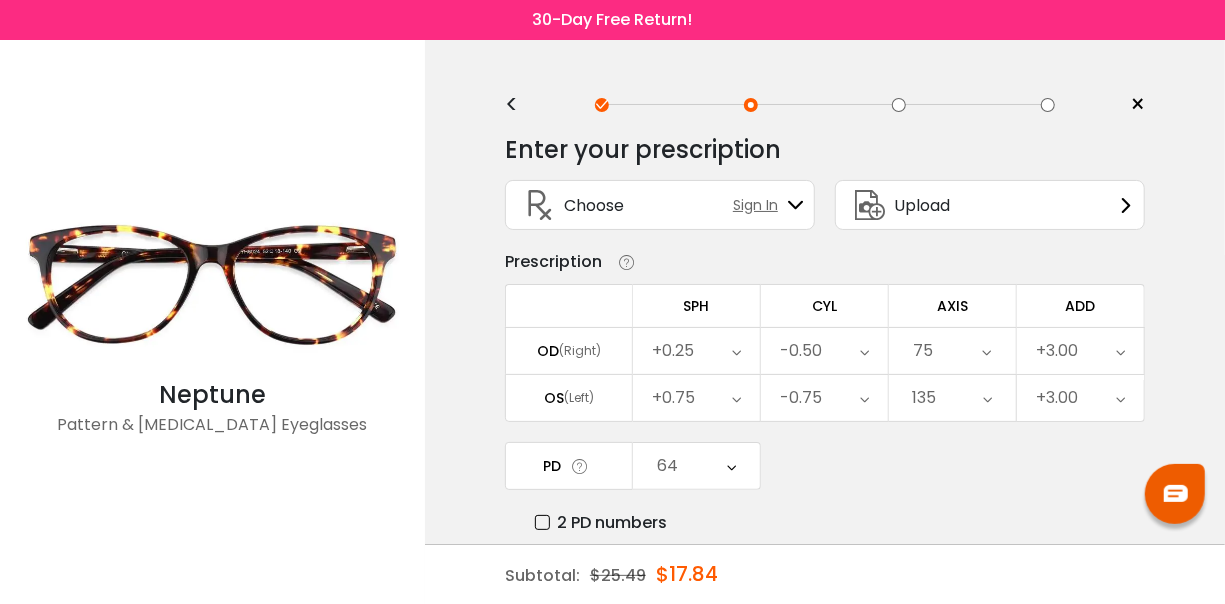 click at bounding box center [1120, 398] 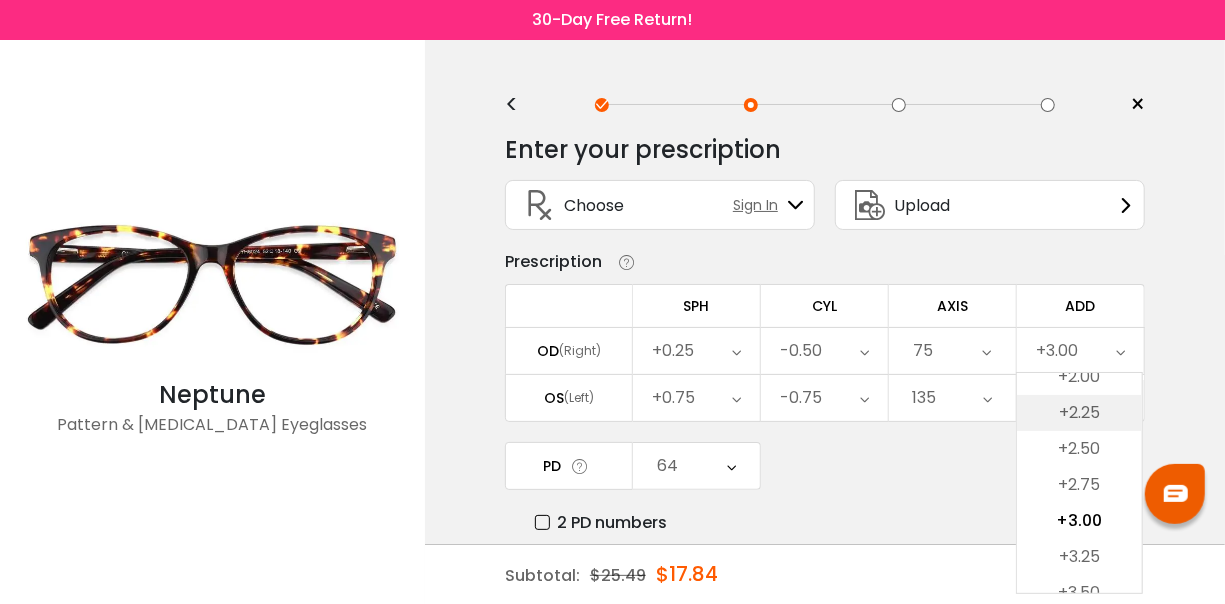scroll, scrollTop: 245, scrollLeft: 0, axis: vertical 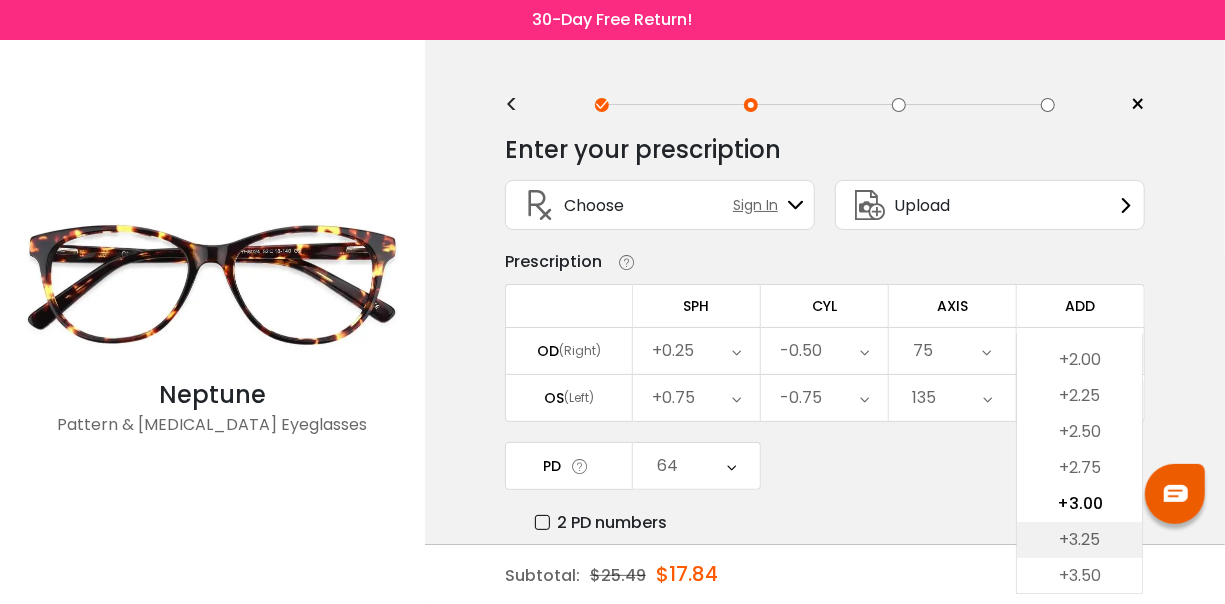 click on "+3.25" at bounding box center [1079, 540] 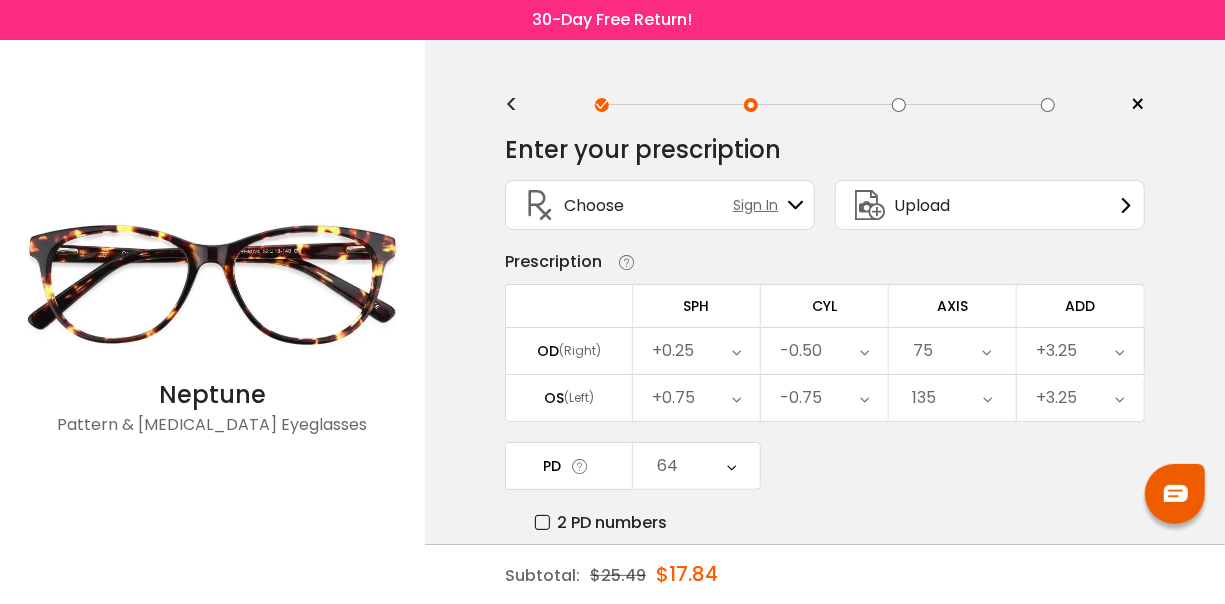 click at bounding box center (1120, 351) 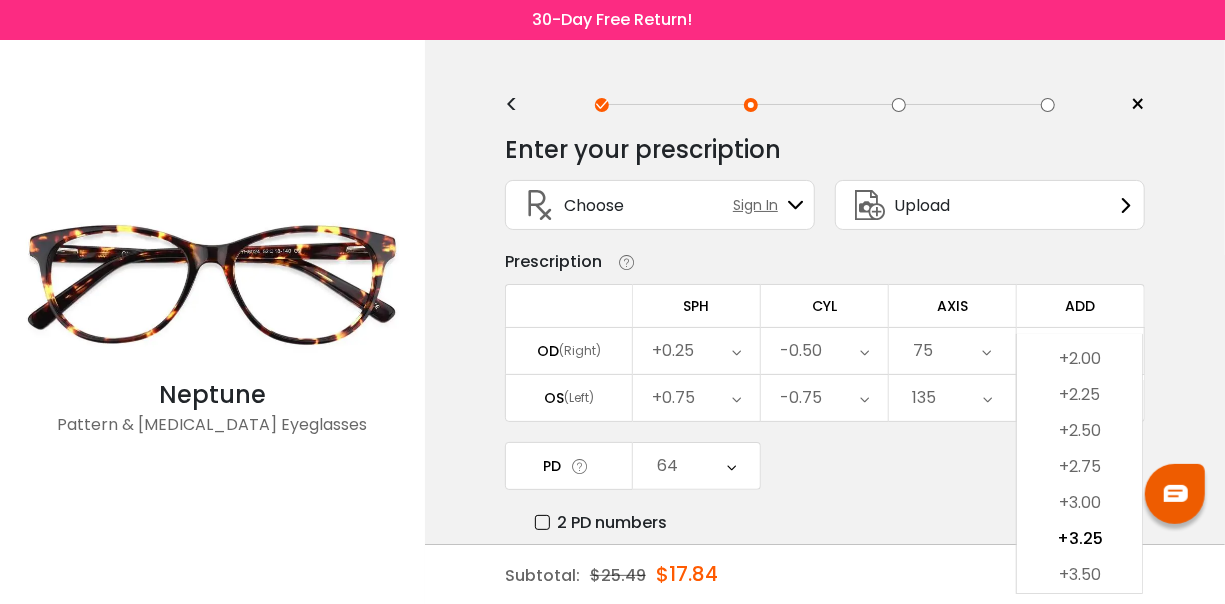 scroll, scrollTop: 245, scrollLeft: 0, axis: vertical 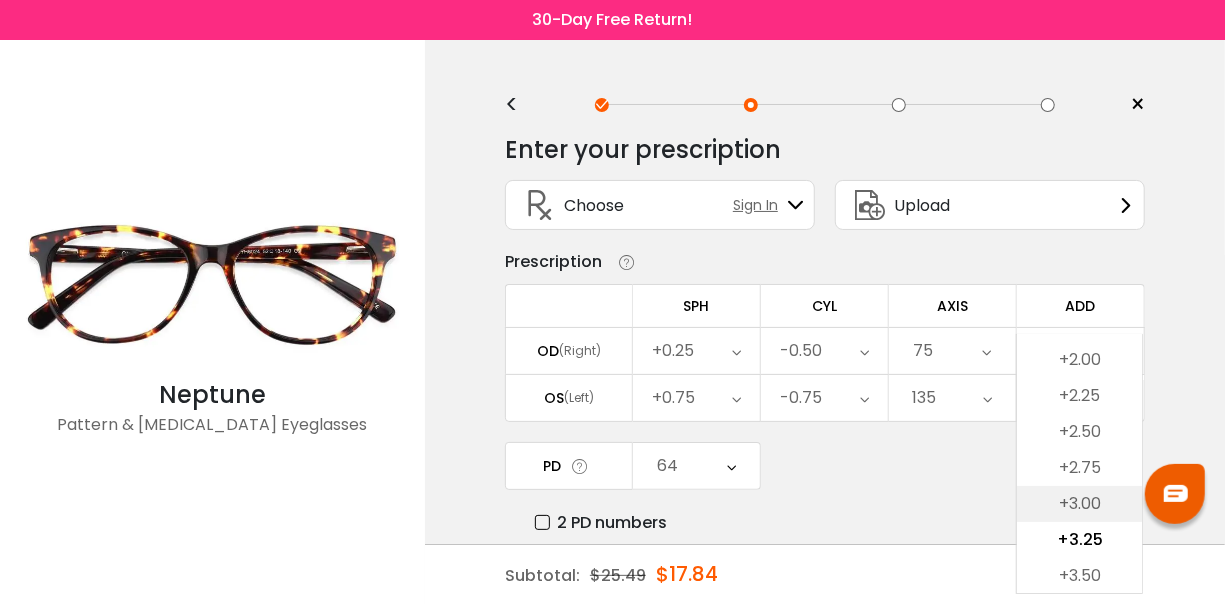 click on "+3.00" at bounding box center [1079, 504] 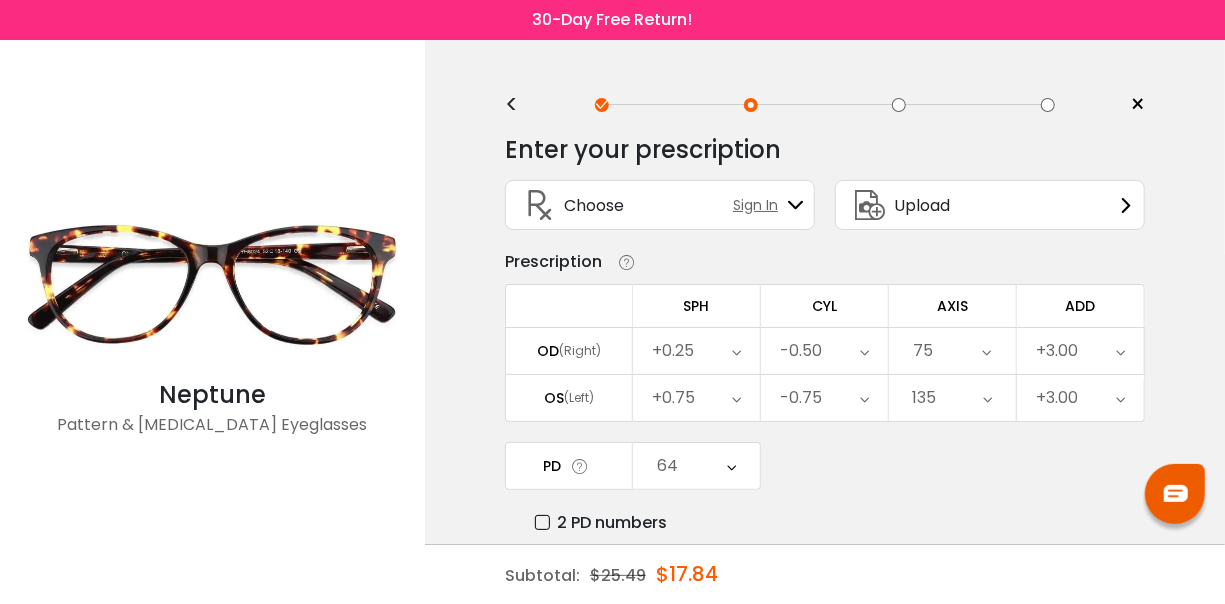 click at bounding box center [731, 466] 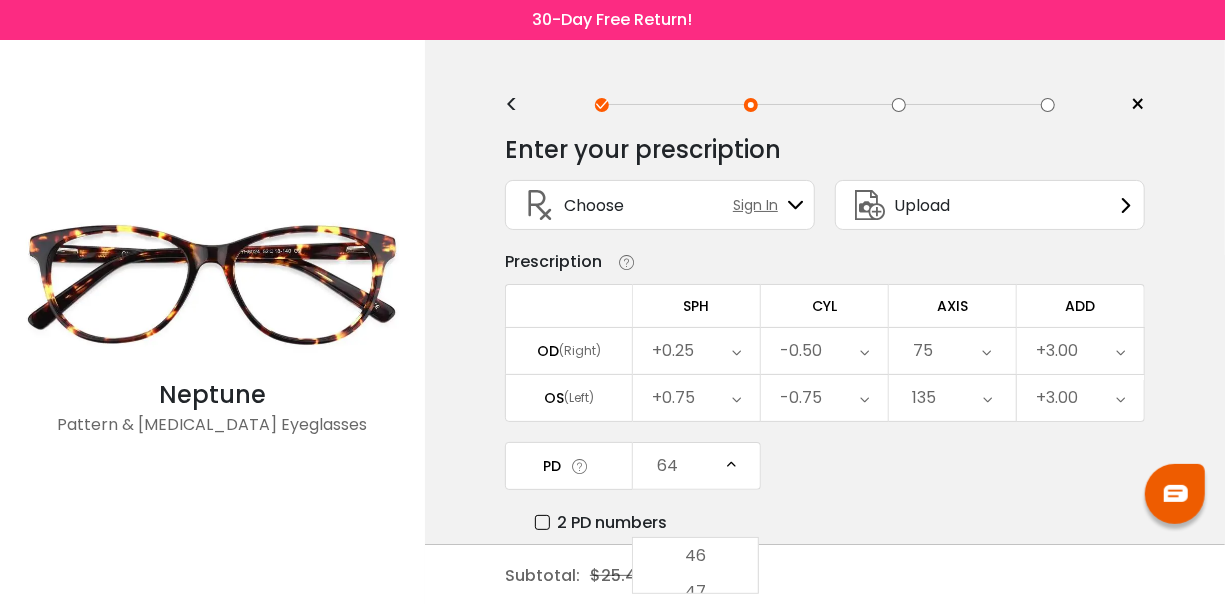 scroll, scrollTop: 518, scrollLeft: 0, axis: vertical 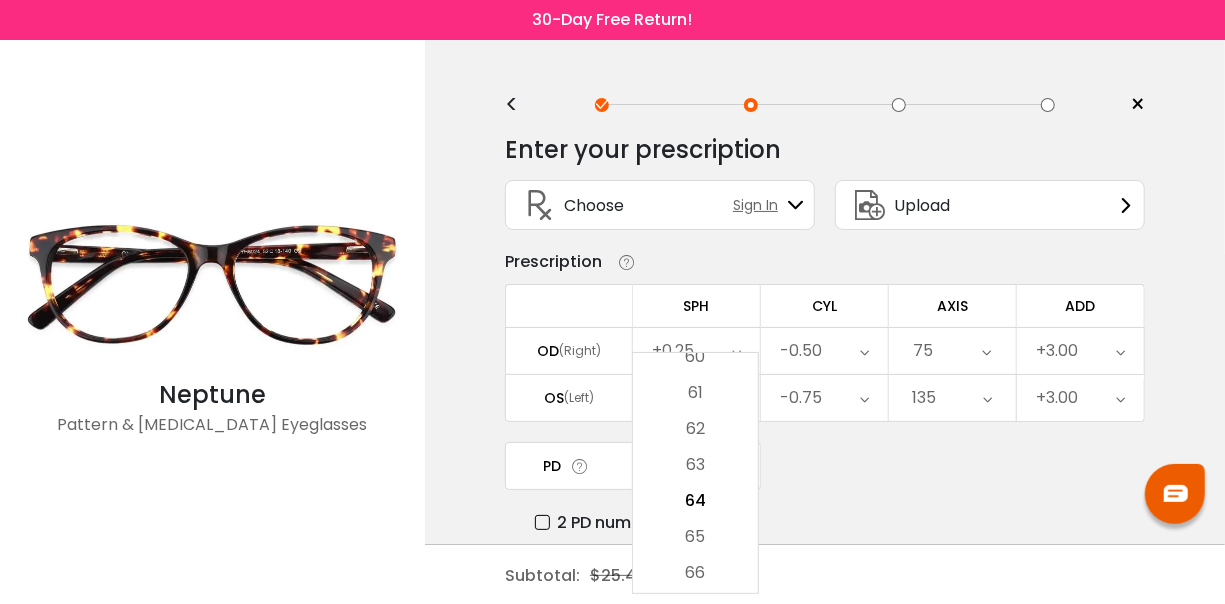 click on "63" at bounding box center [695, 465] 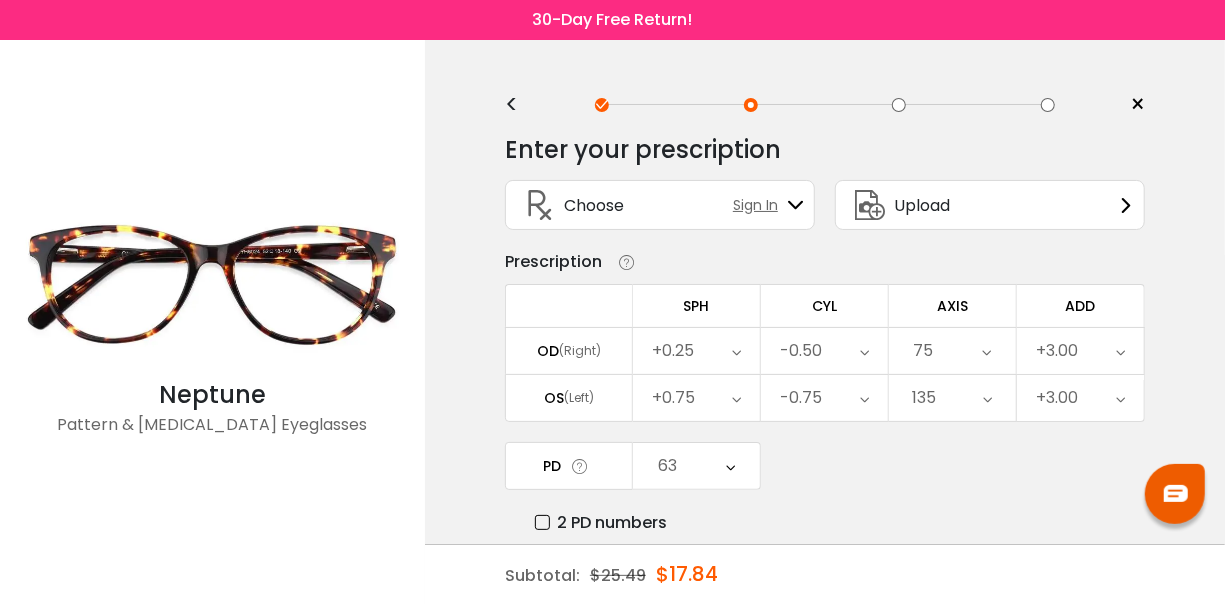 click at bounding box center (730, 466) 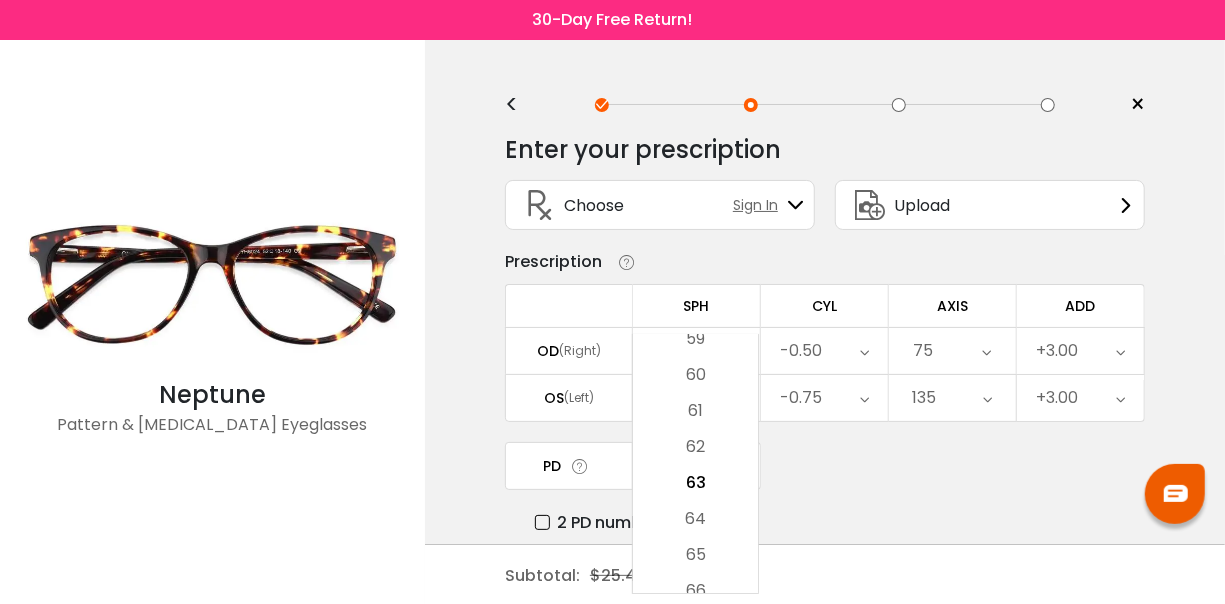 click on "62" at bounding box center [695, 447] 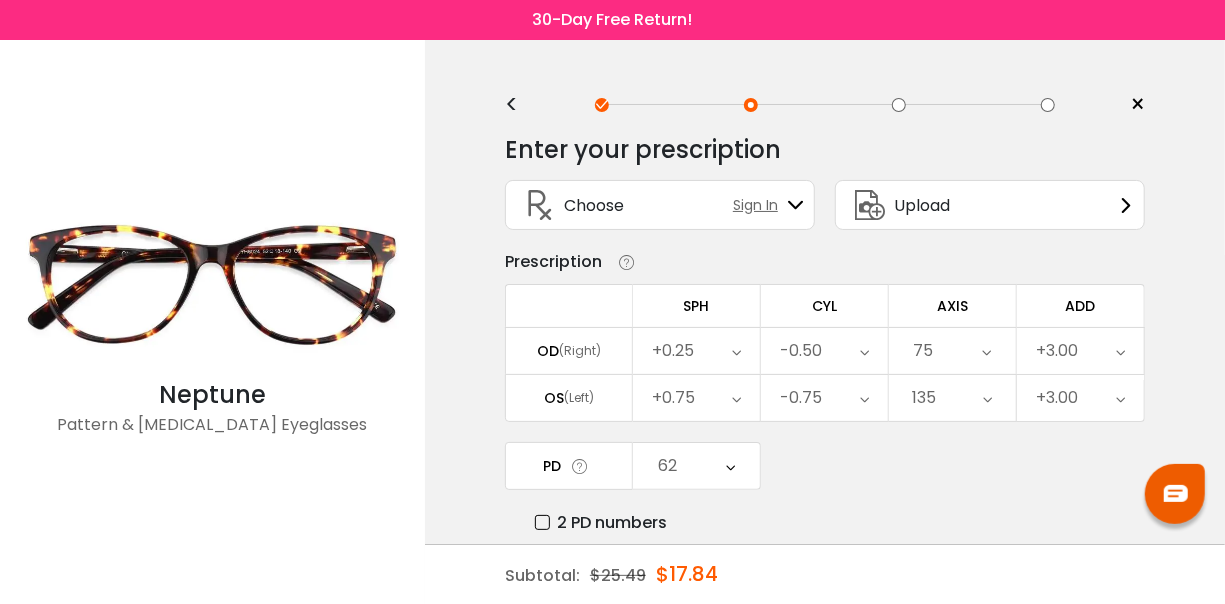 click at bounding box center [730, 466] 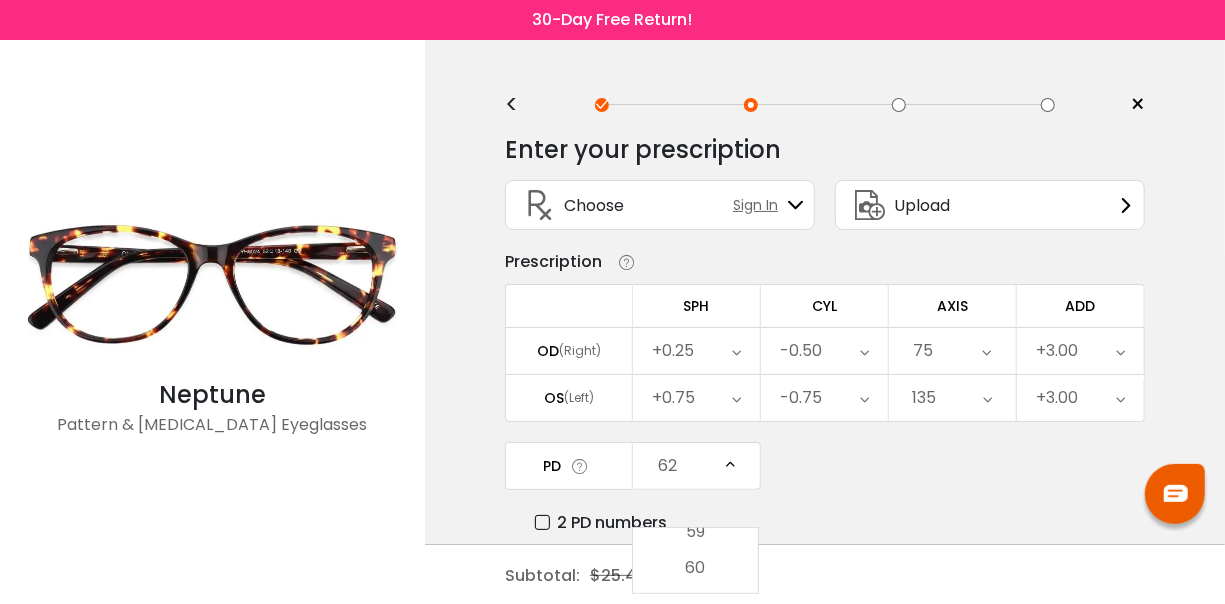 scroll, scrollTop: 446, scrollLeft: 0, axis: vertical 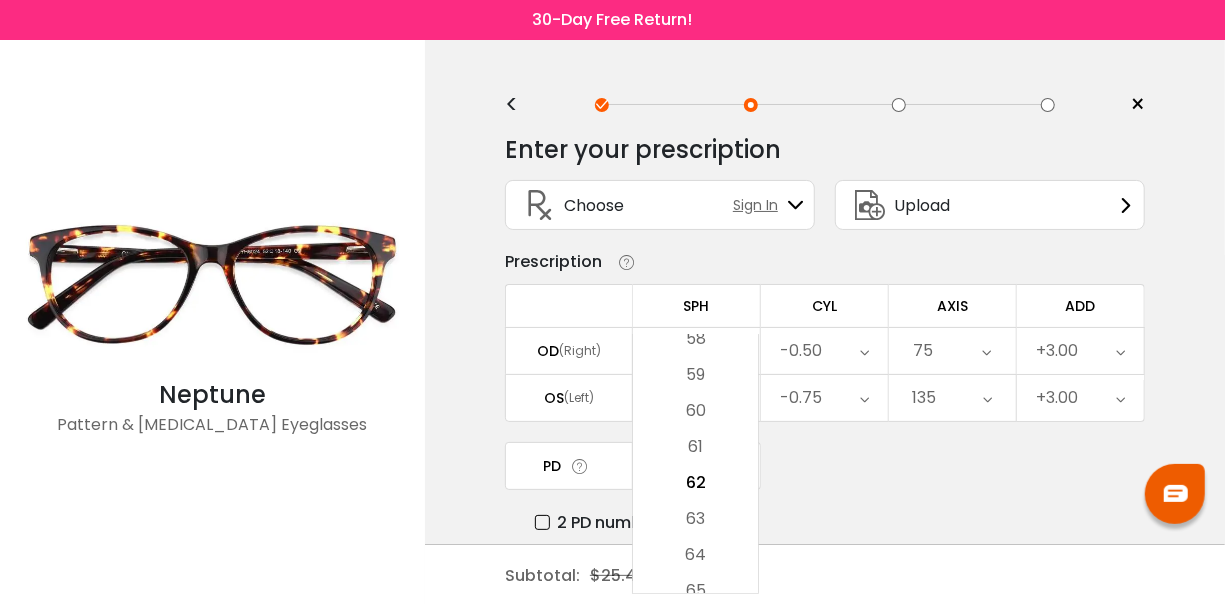 click on "61" at bounding box center [695, 447] 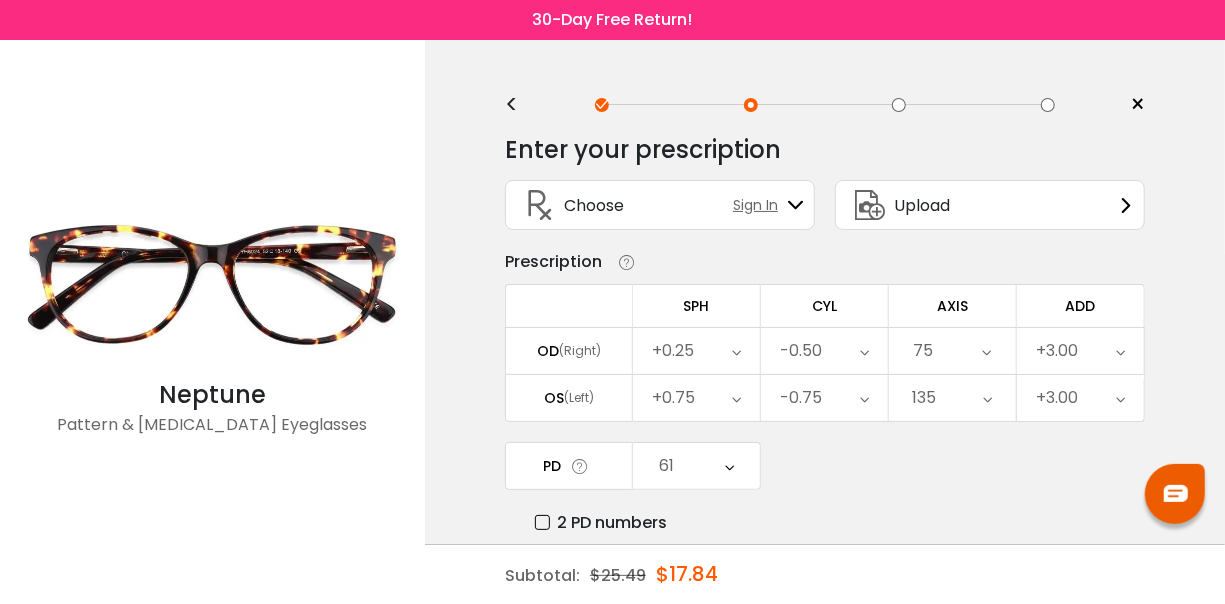 click at bounding box center [729, 466] 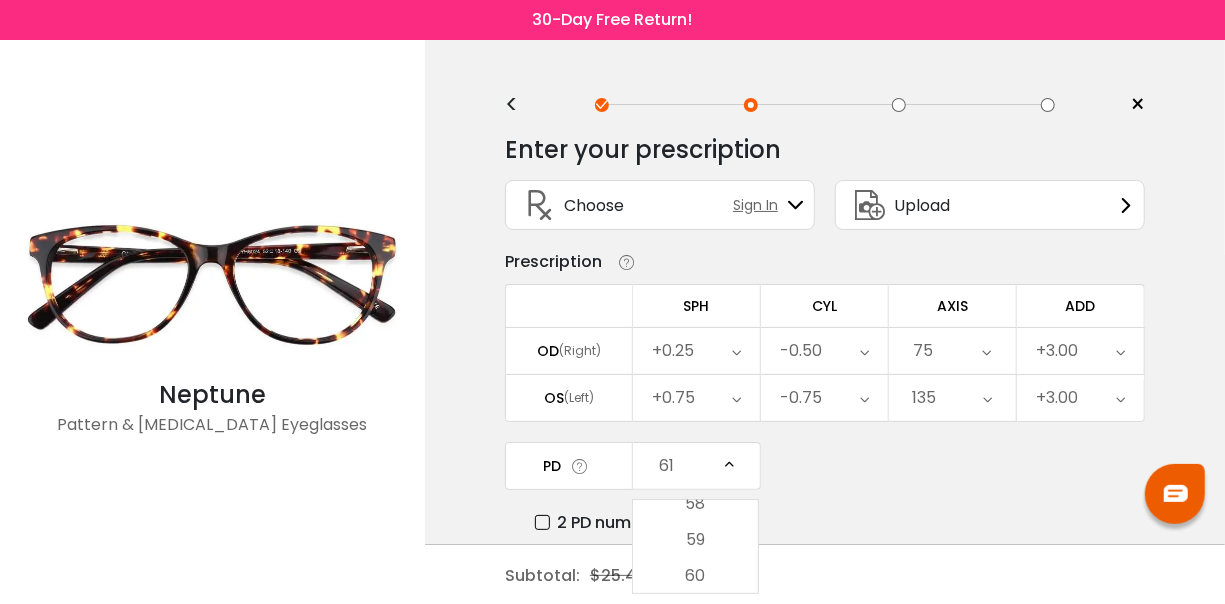 scroll, scrollTop: 410, scrollLeft: 0, axis: vertical 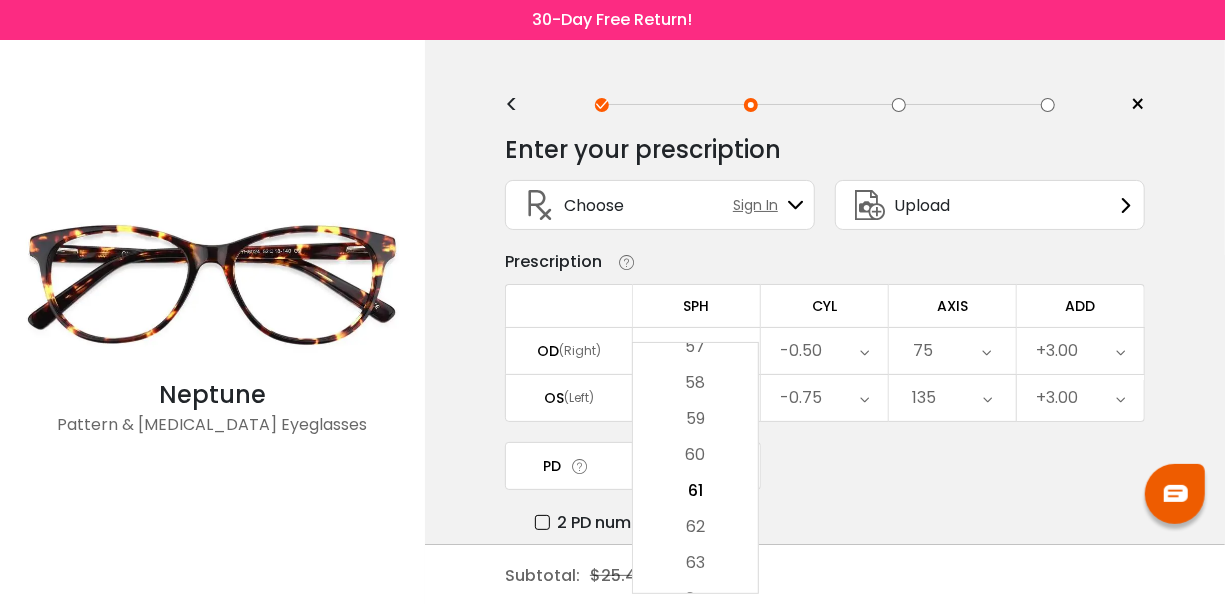 click on "46
47
48
49
50
51
52
53
54
55
56
57
58
59
60
61
62
63
64
65
66
67
68
69
70
71
72
73
74
75
76
77
78
79" at bounding box center (695, 545) 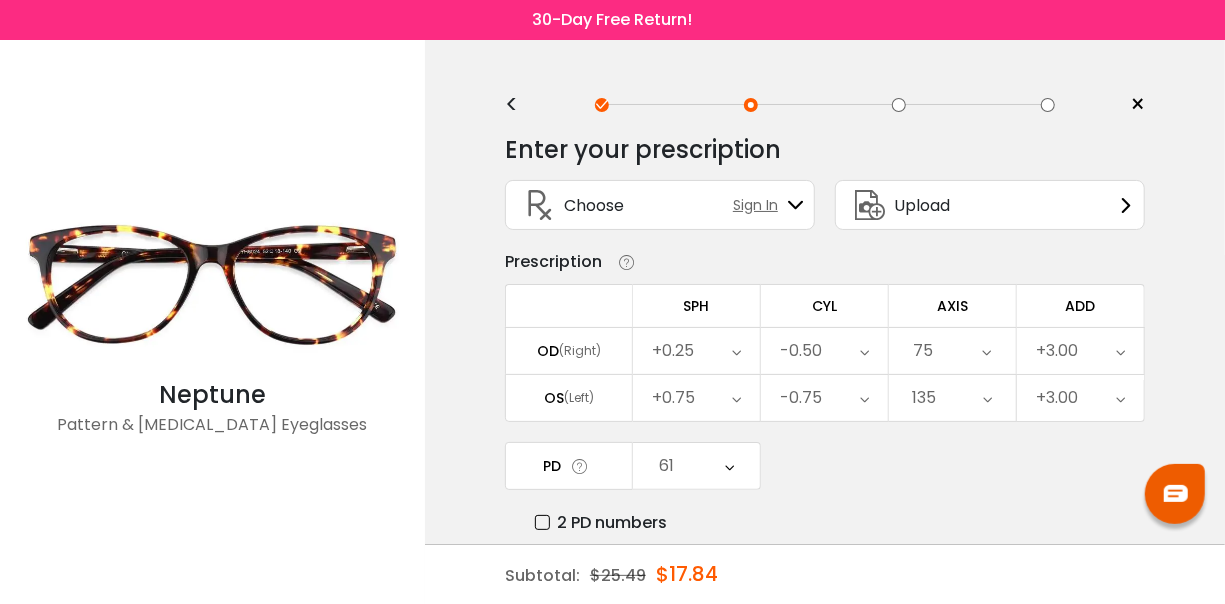 click at bounding box center [729, 466] 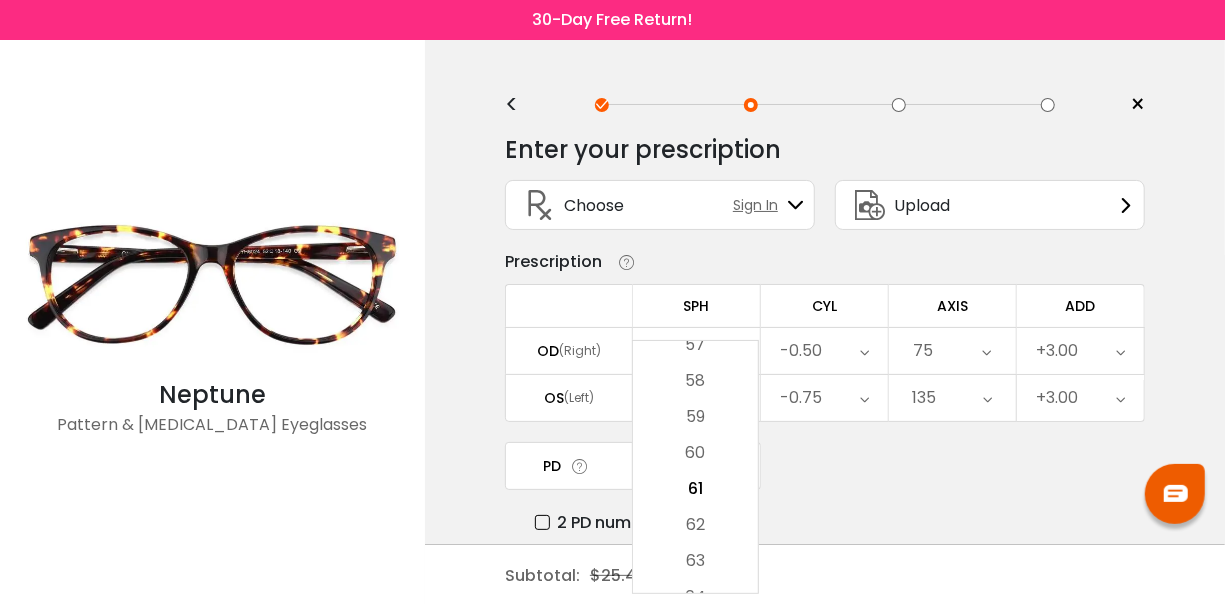 click on "46
47
48
49
50
51
52
53
54
55
56
57
58
59
60
61
62
63
64
65
66
67
68
69
70
71
72
73
74
75
76
77
78
79" at bounding box center [695, 543] 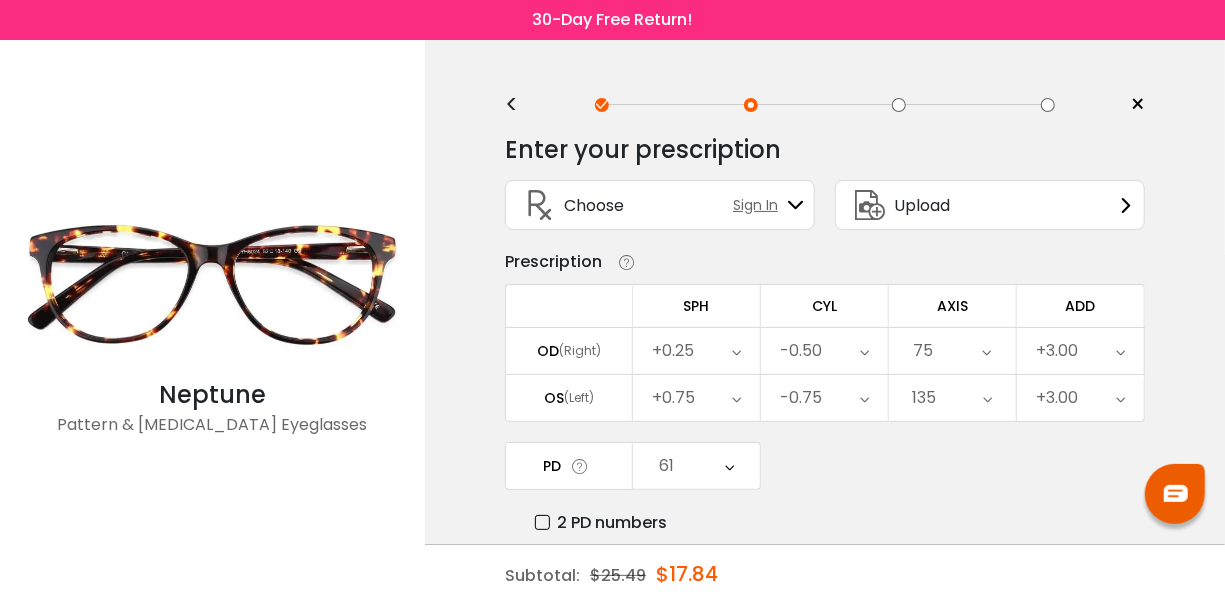 click at bounding box center (729, 466) 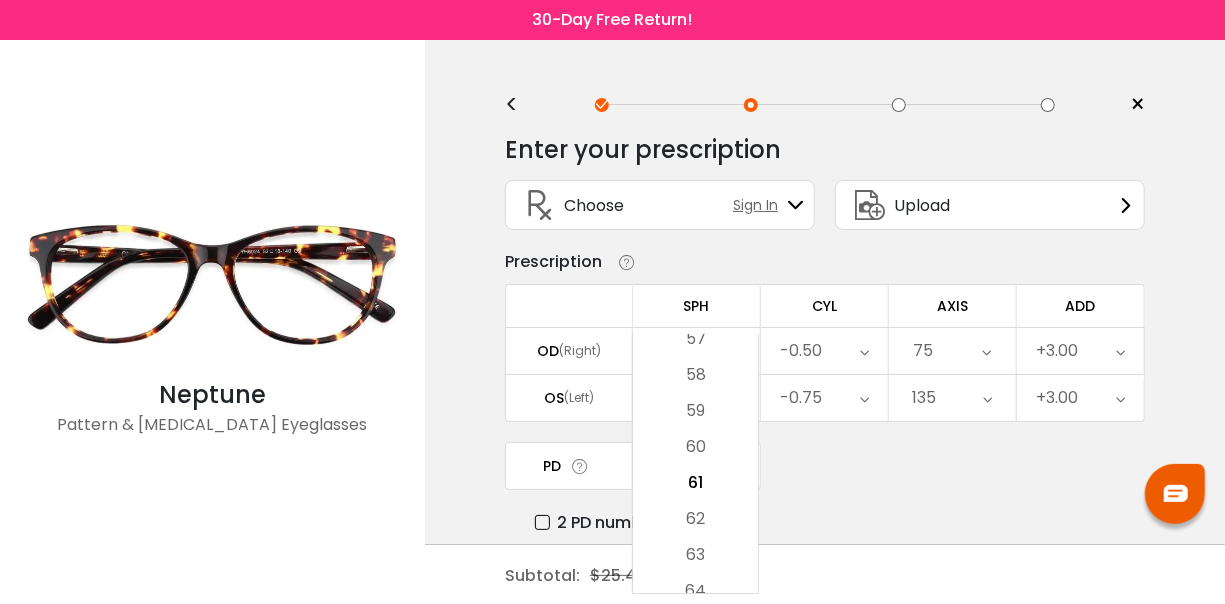 click on "64" at bounding box center [695, 591] 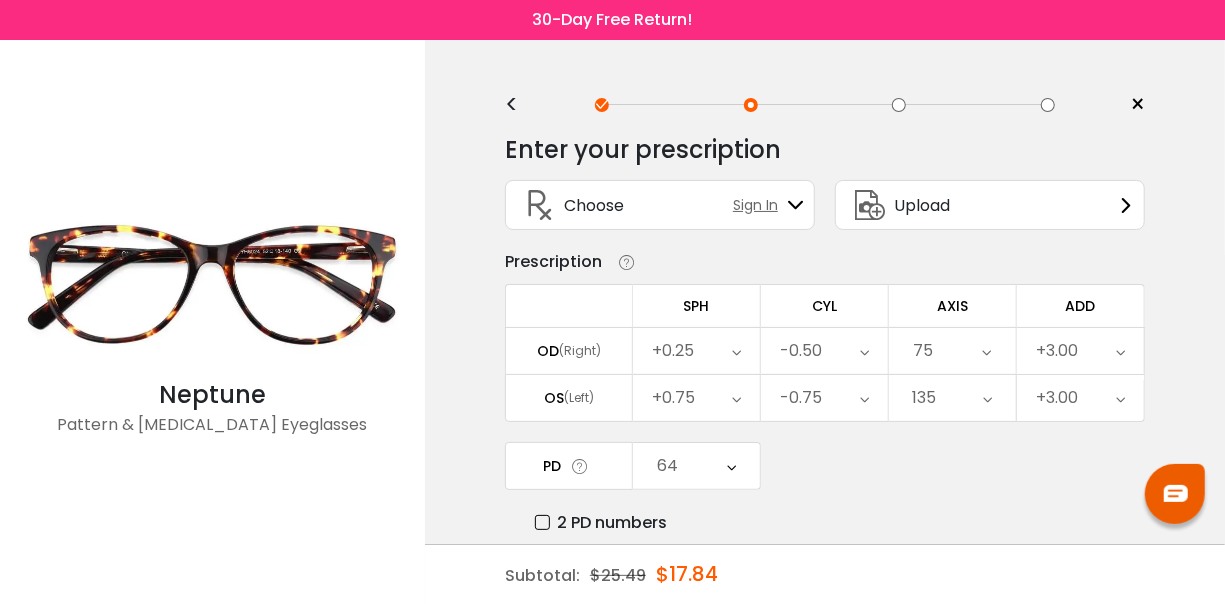 click on "Eyeglasses
Thanks for your subscription
Please use coupon code " NEWCOMER " to get high-quality frames for only $1 on your first order. We have a wide range of over 60 frames in stock to choose from.
Copy this coupon code by click the button below, or you can get this coupon code by checking your email laterly.
Copy
30-Day Free Return!
Neptune
Pattern & [MEDICAL_DATA] Eyeglasses
<
×" at bounding box center (612, 375) 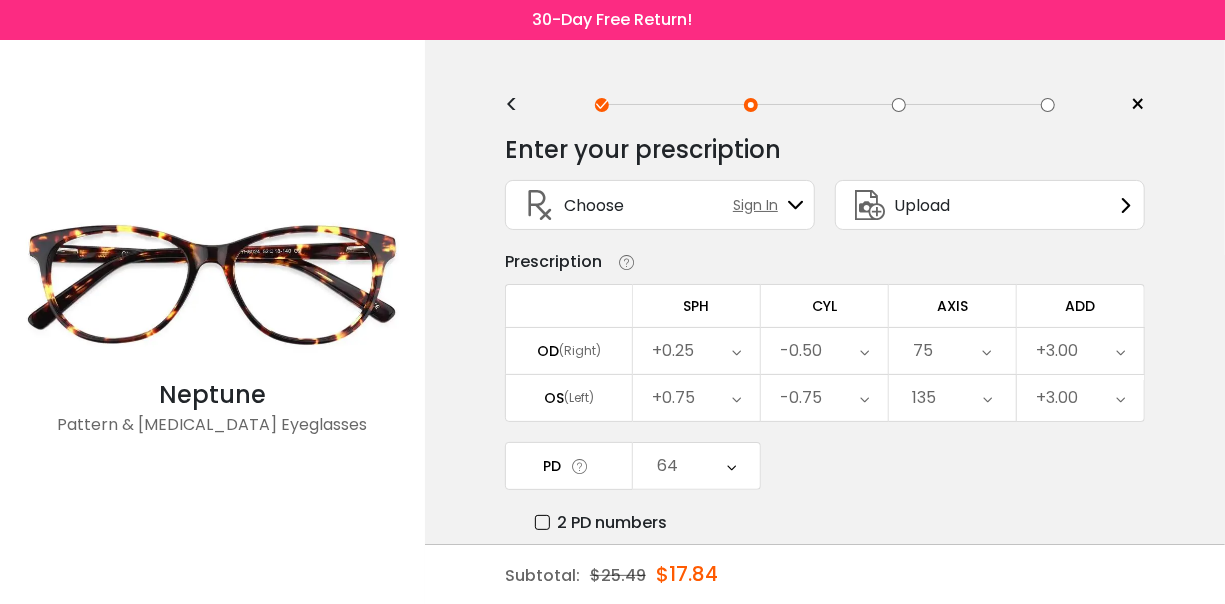 drag, startPoint x: 1152, startPoint y: 466, endPoint x: 723, endPoint y: 462, distance: 429.01865 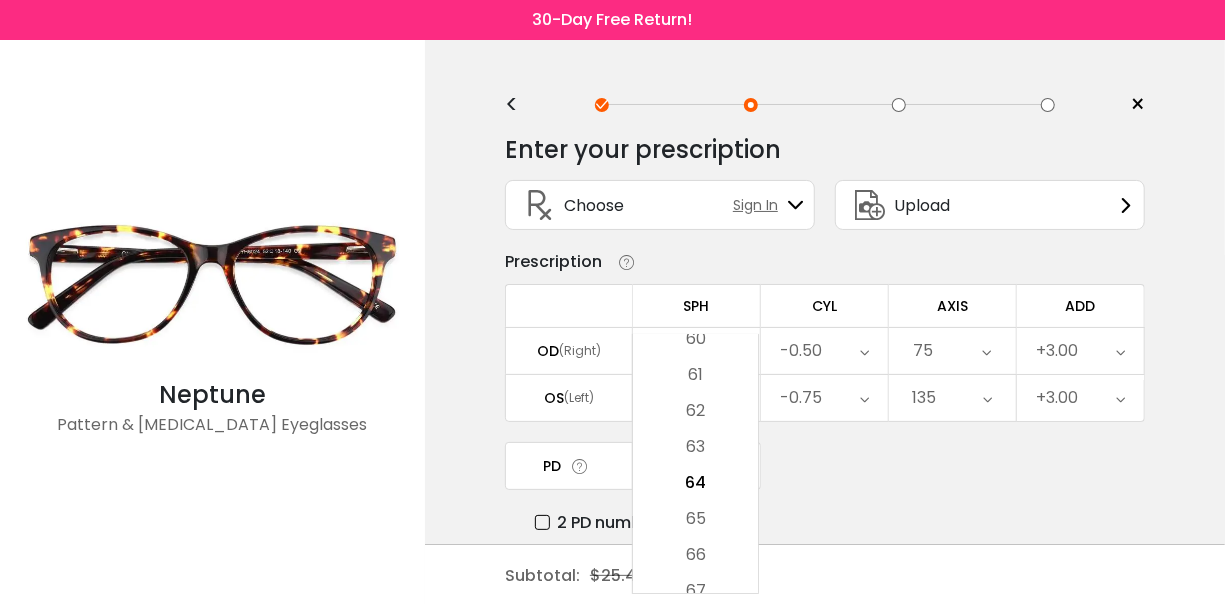 click on "Subtotal:
$25.49
$17.84
Confirm & add to cart" at bounding box center [825, 574] 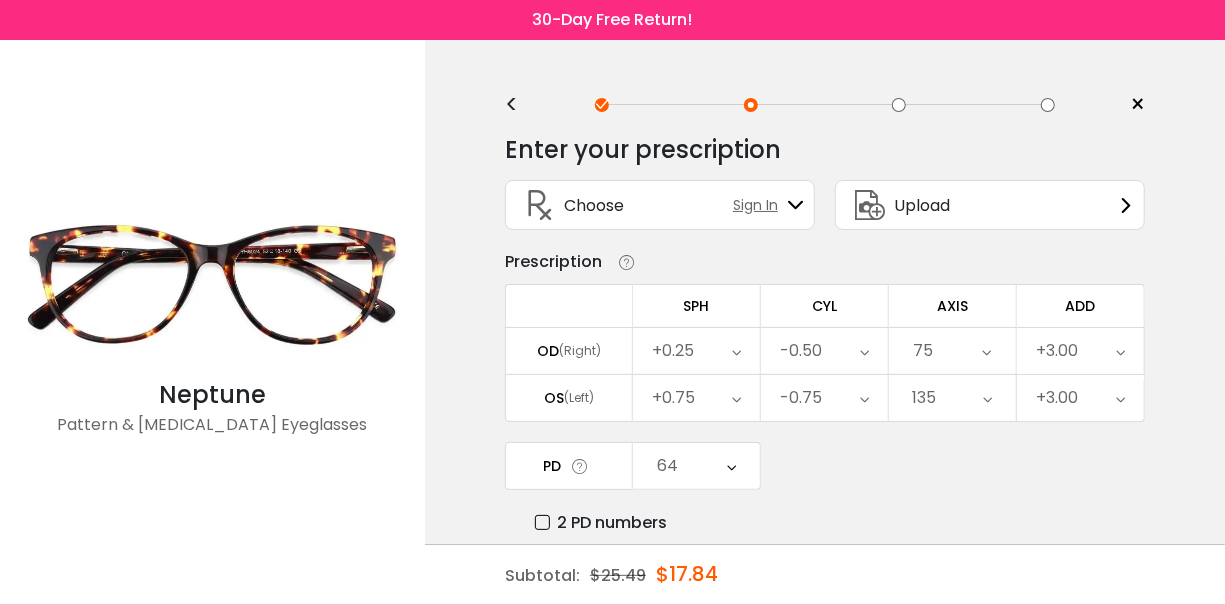 click on "Subtotal:
$25.49
$17.84
Confirm & add to cart" at bounding box center (825, 574) 